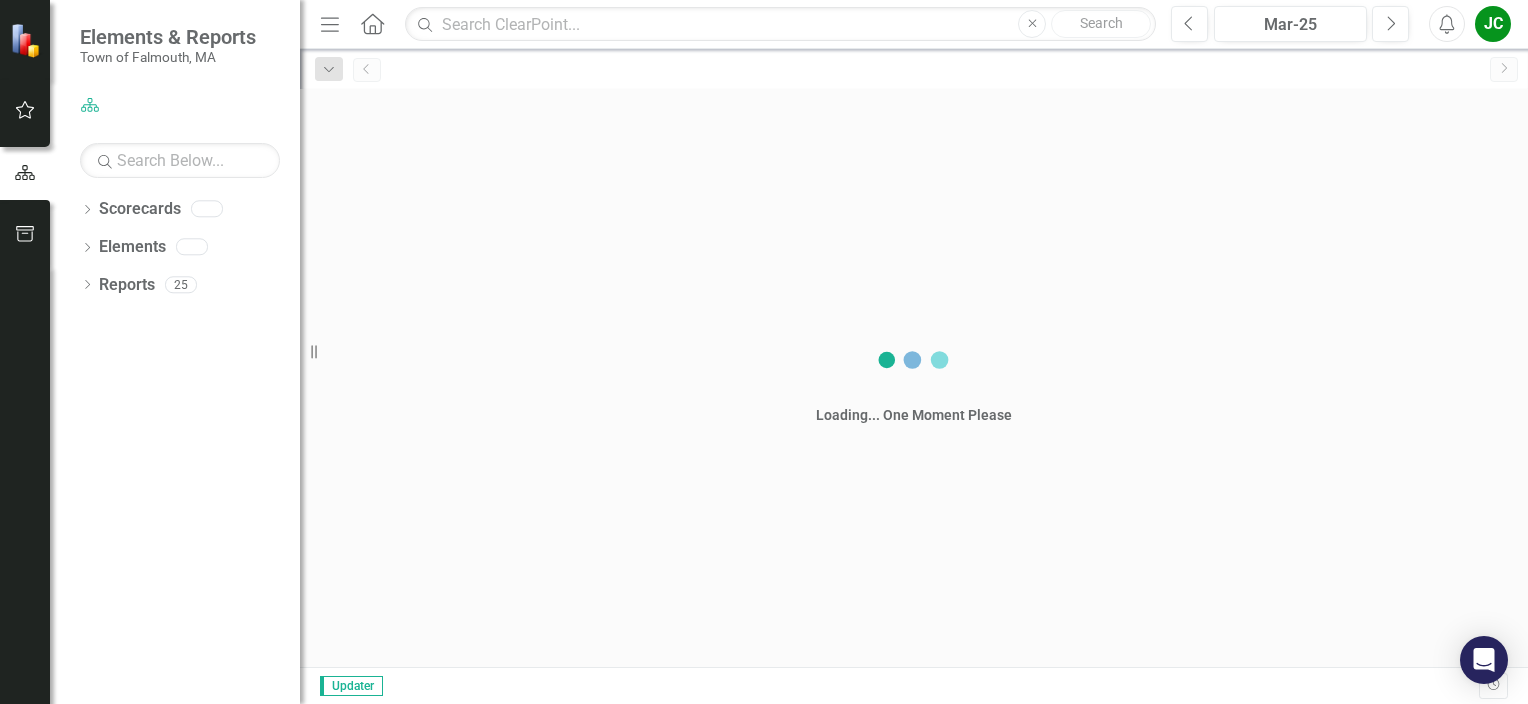 scroll, scrollTop: 0, scrollLeft: 0, axis: both 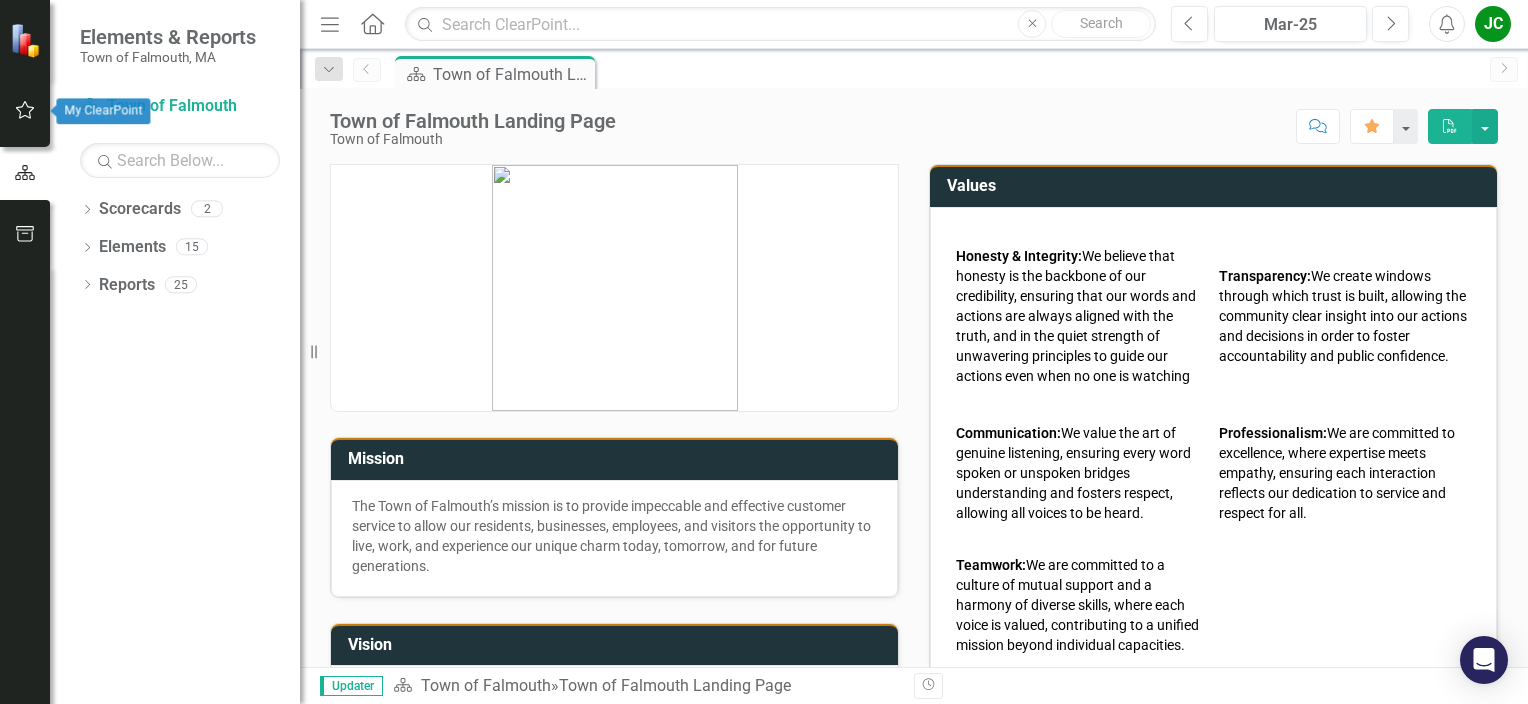click 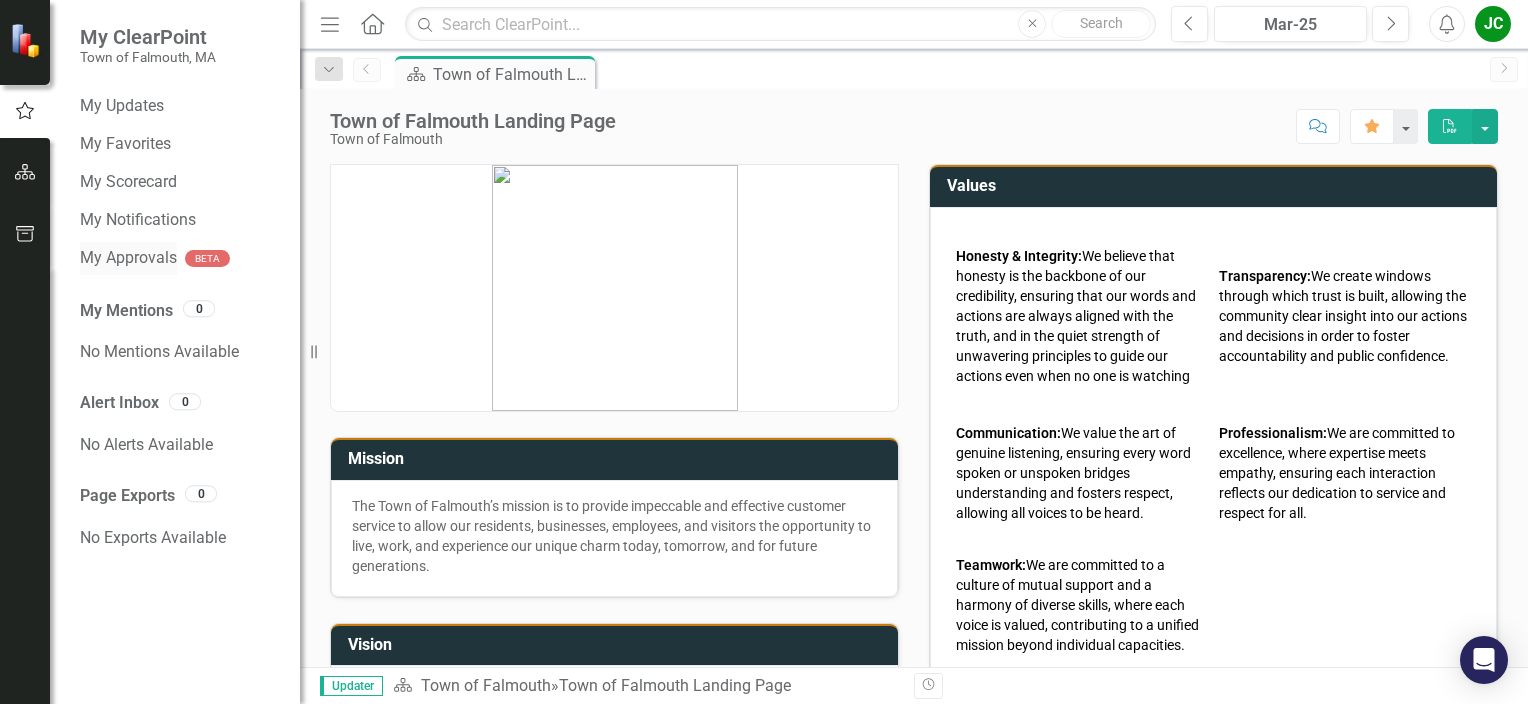click on "My Approvals" at bounding box center [128, 258] 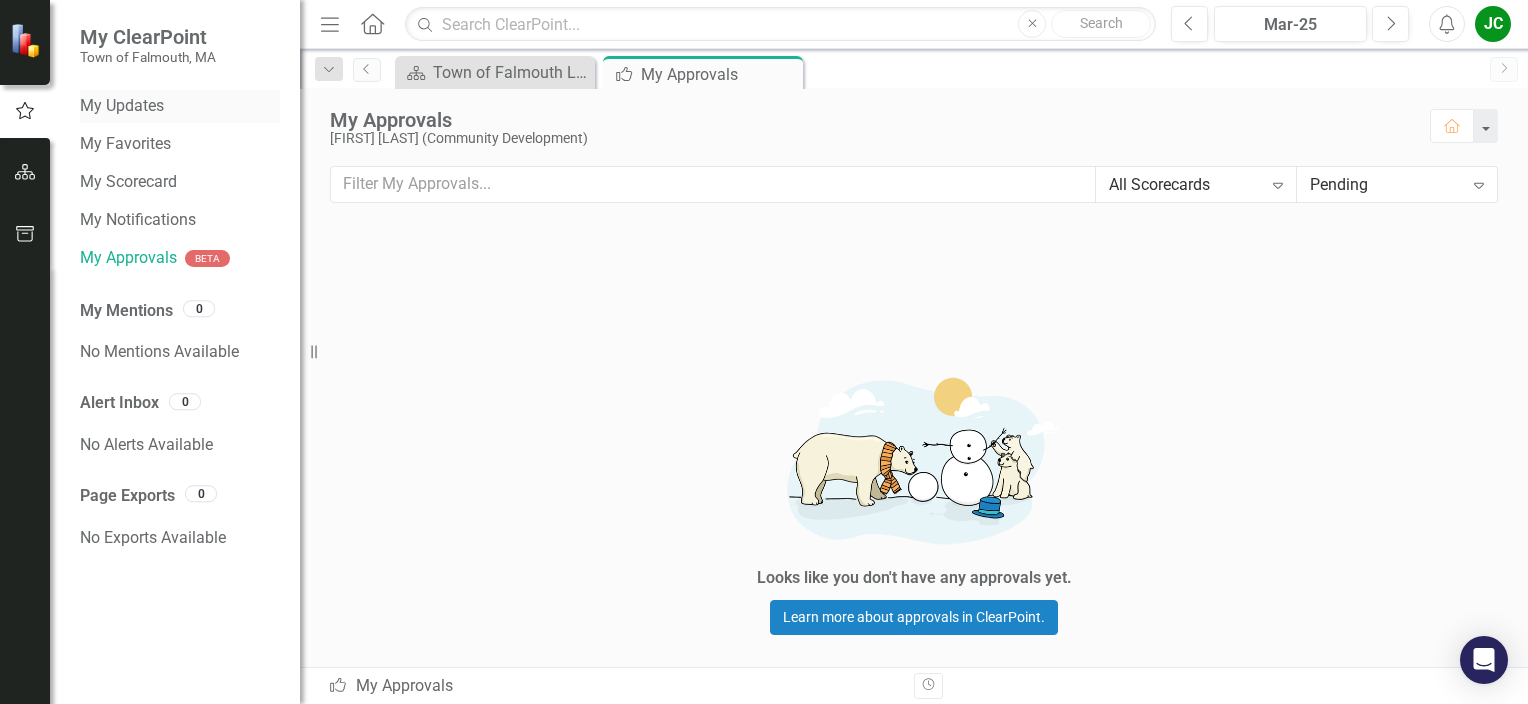 click on "My Updates" at bounding box center [180, 106] 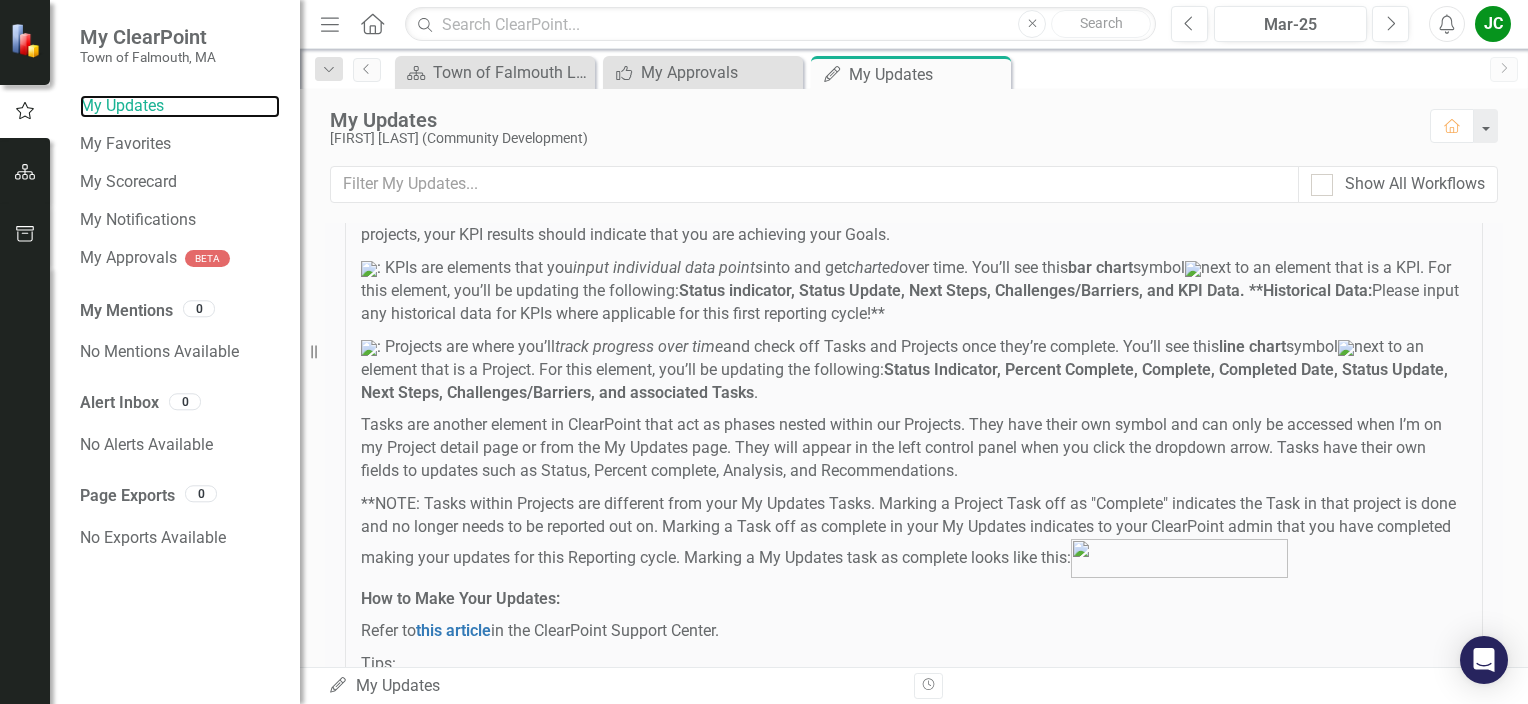 scroll, scrollTop: 166, scrollLeft: 0, axis: vertical 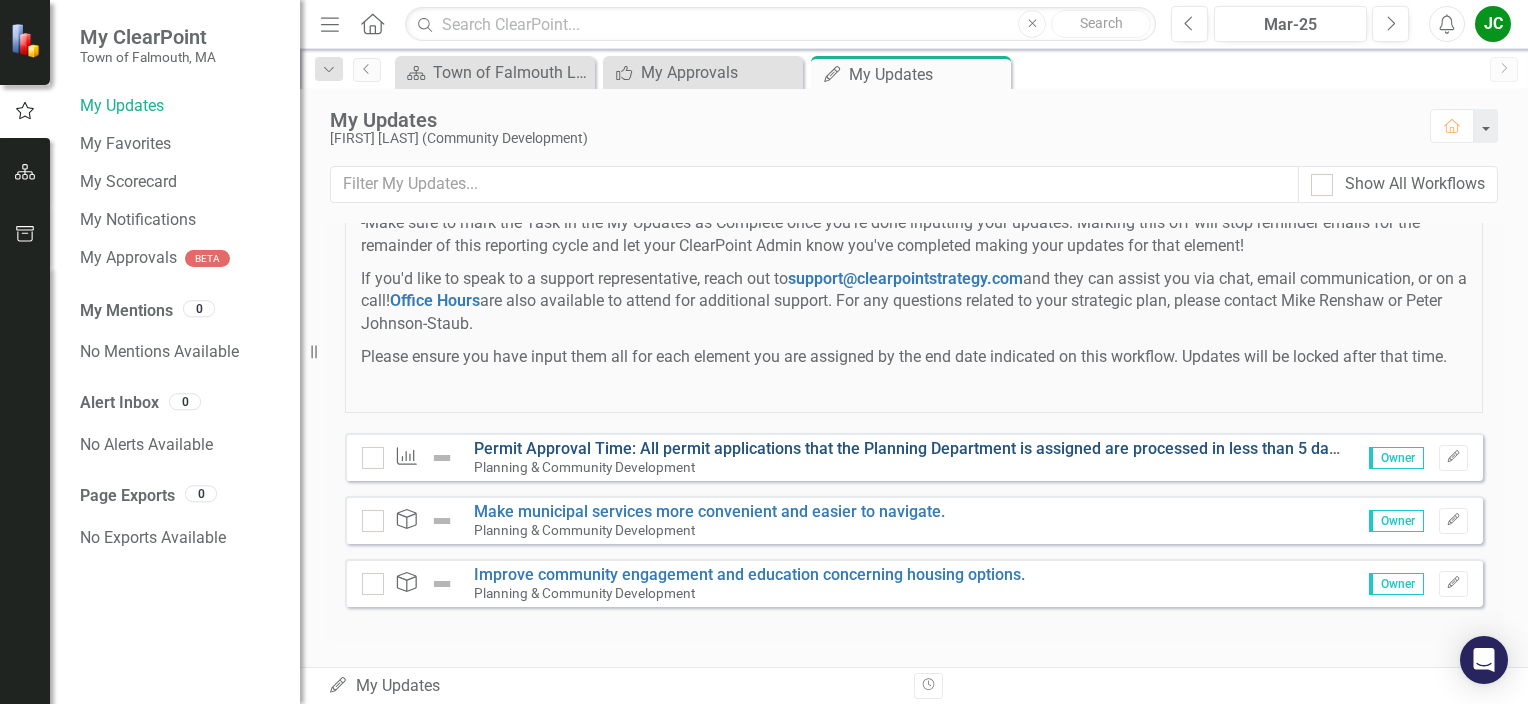 click on "Permit Approval Time: All permit applications that the Planning Department is assigned are processed in less than 5 days." at bounding box center (911, 448) 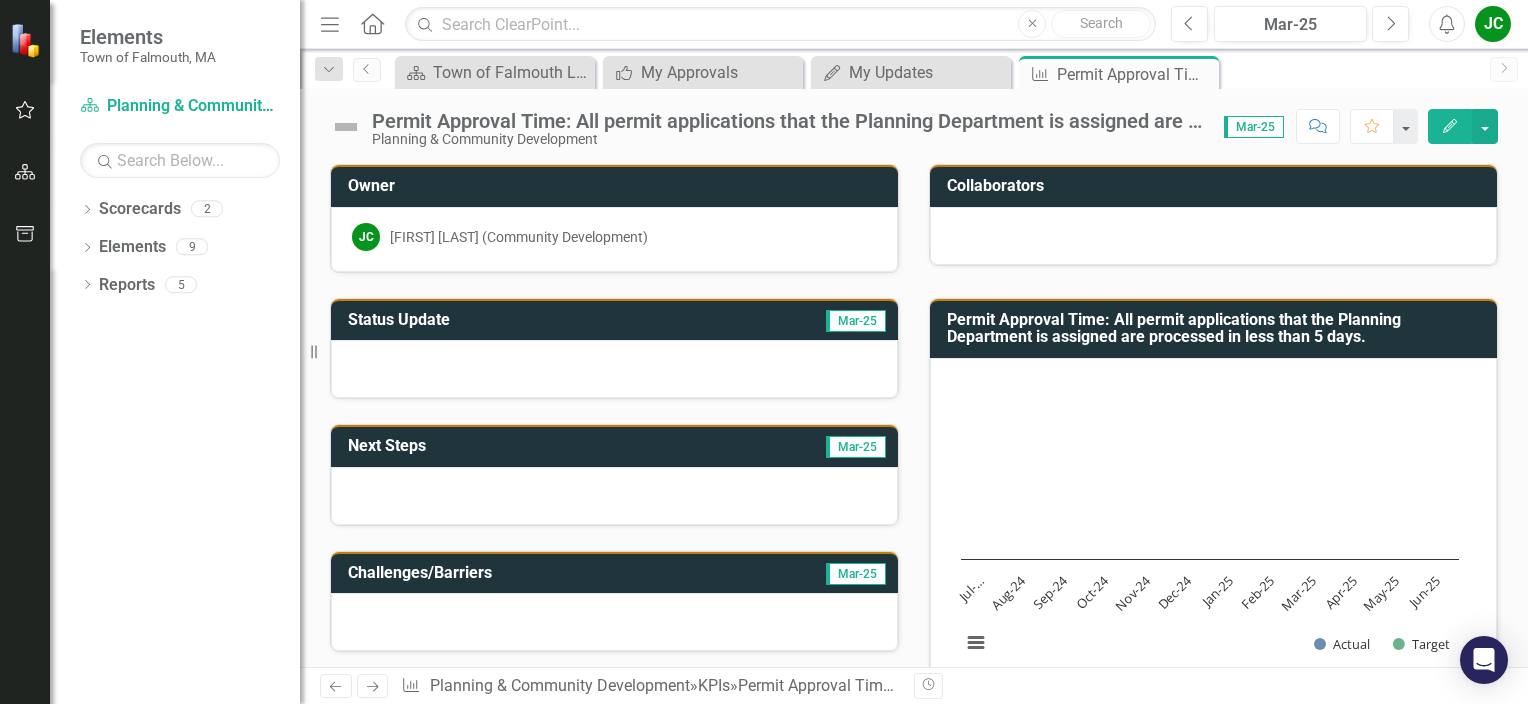 click 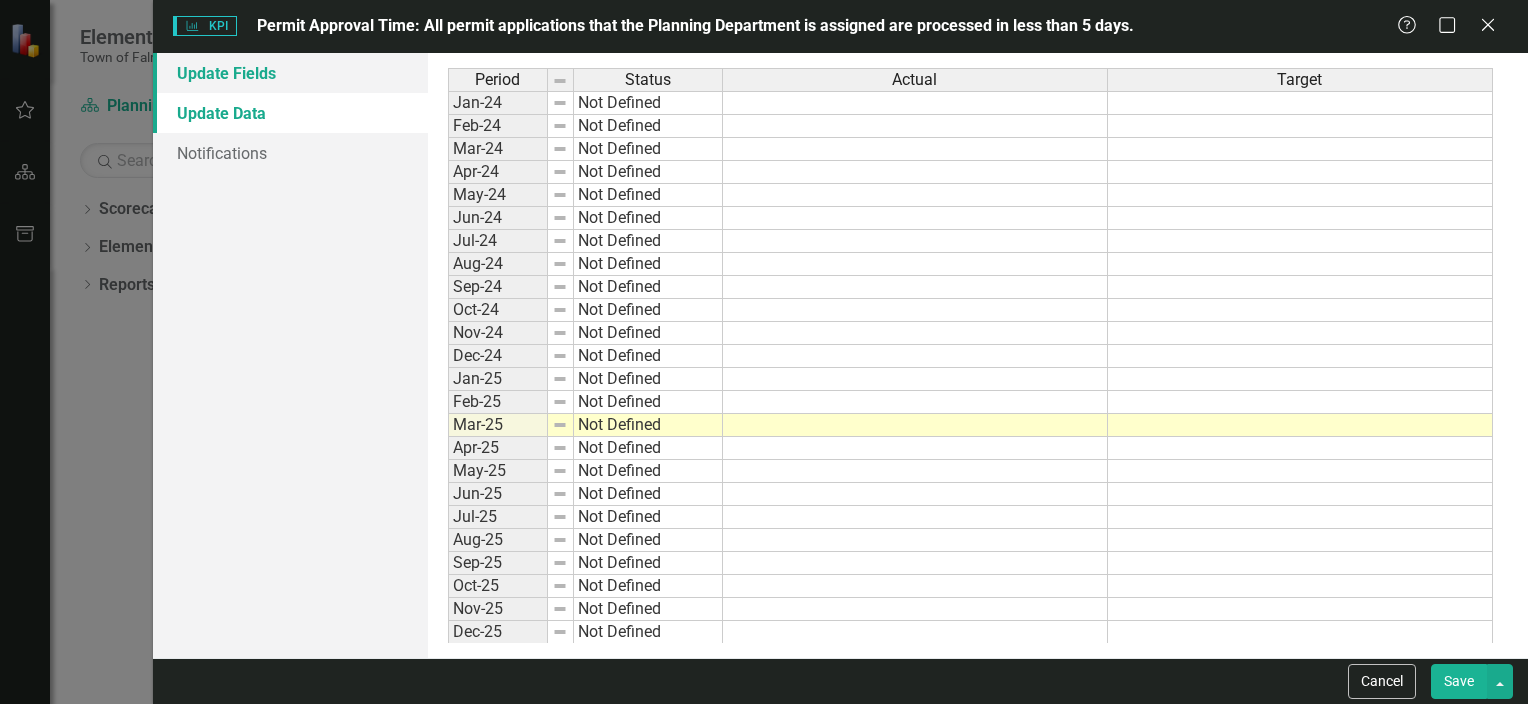 click on "Update Fields" at bounding box center [290, 73] 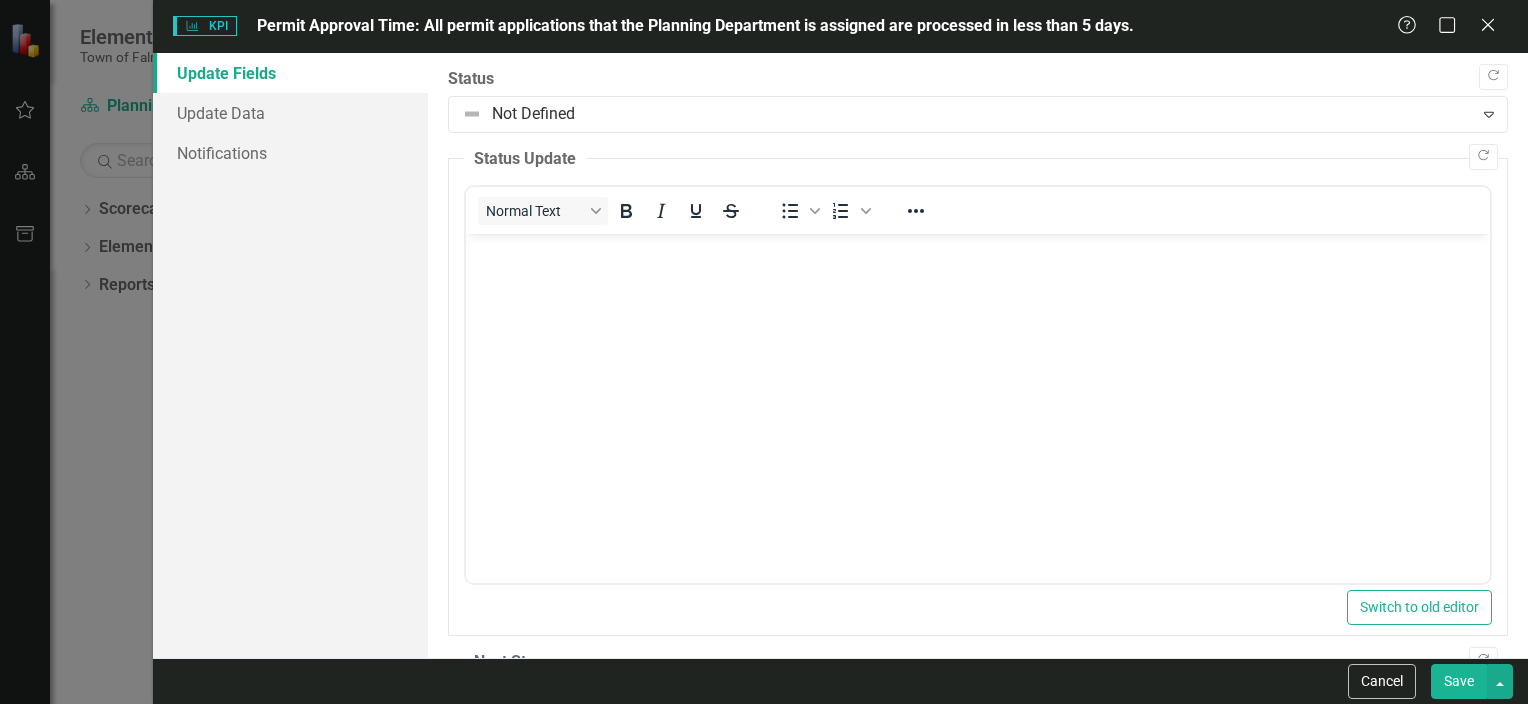 scroll, scrollTop: 0, scrollLeft: 0, axis: both 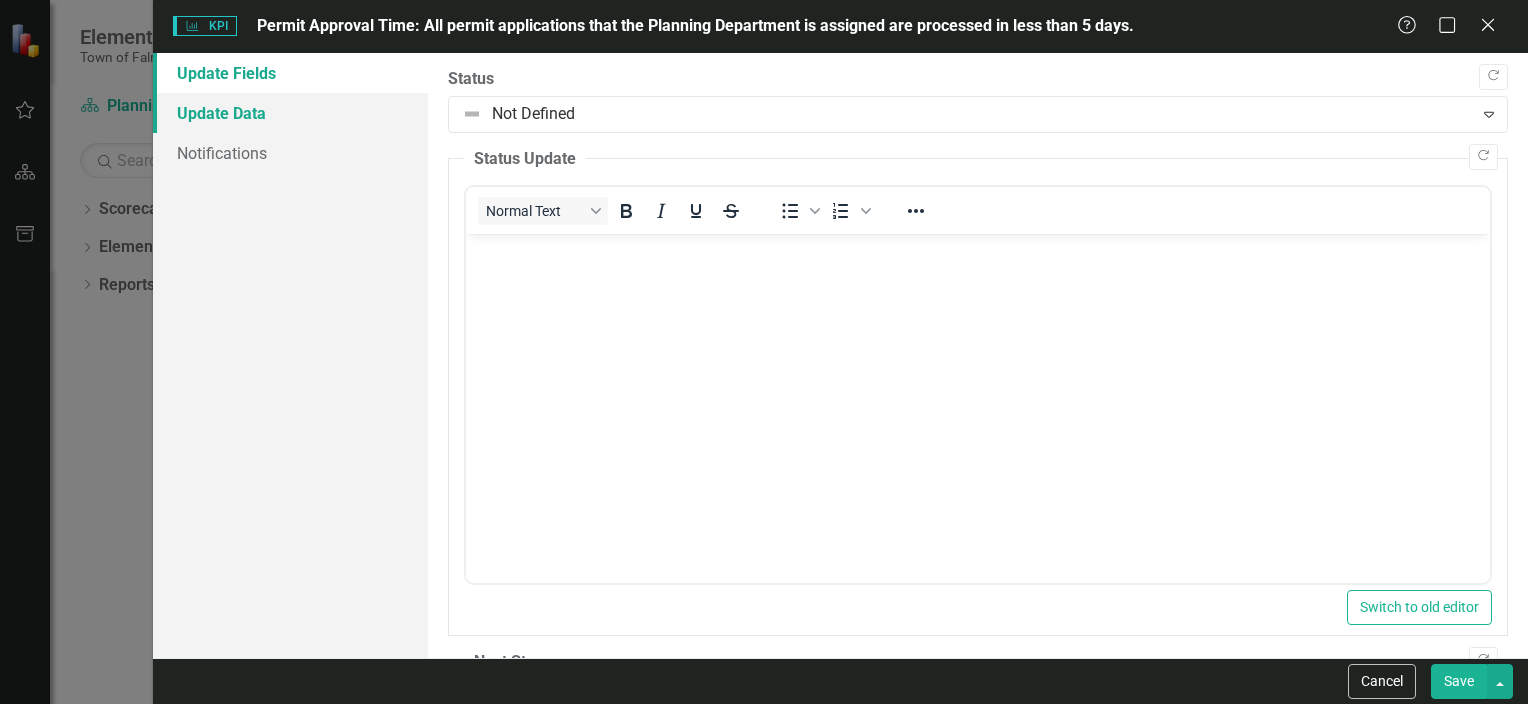 click on "Update  Data" at bounding box center (290, 113) 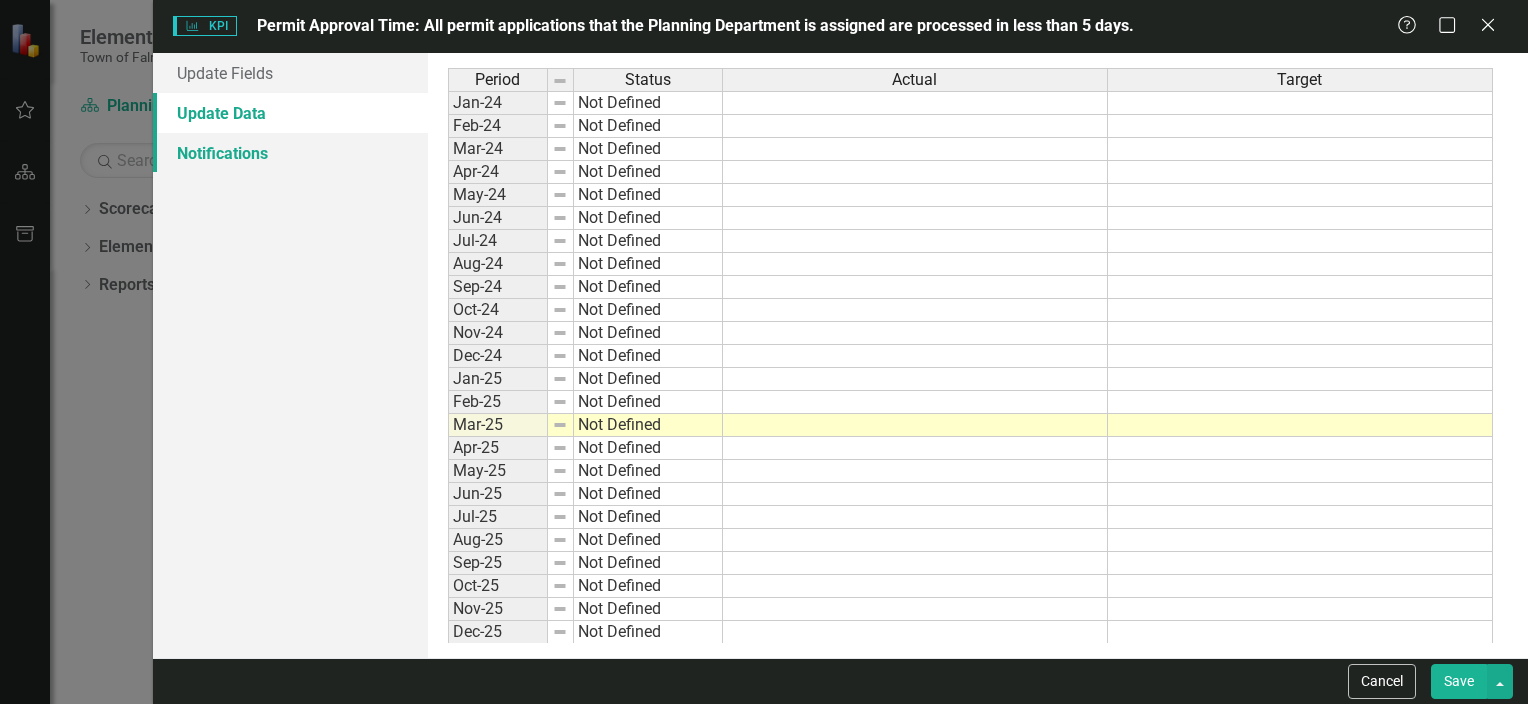 click on "Notifications" at bounding box center [290, 153] 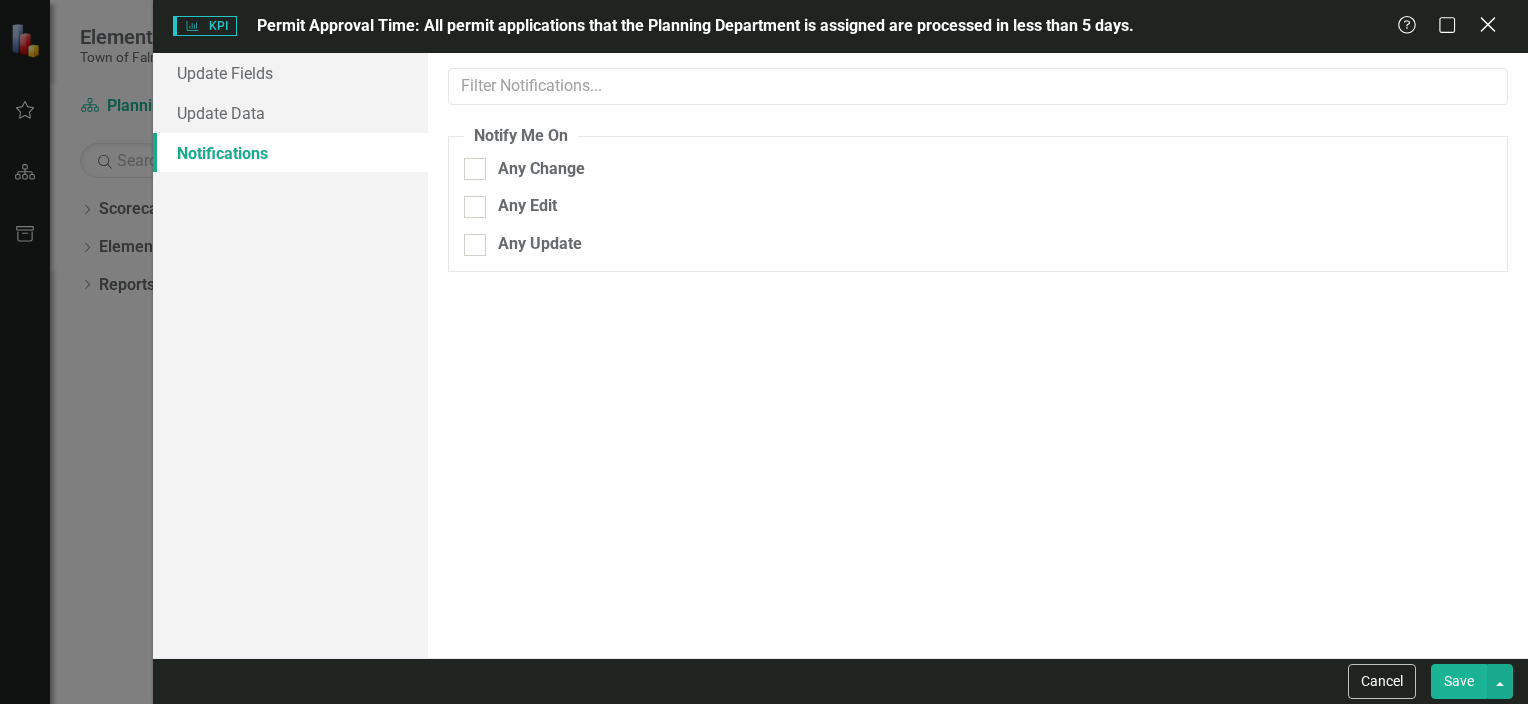 click on "Close" 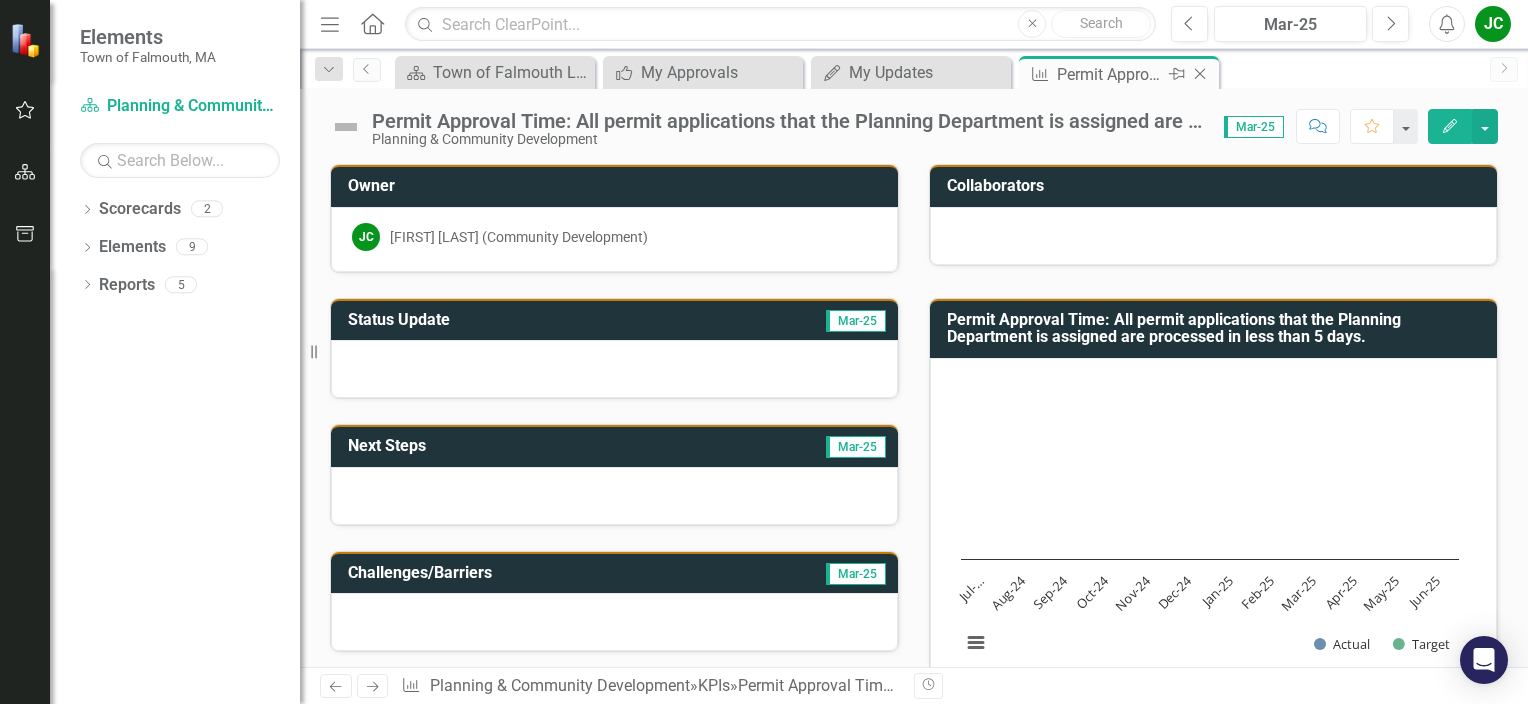 click 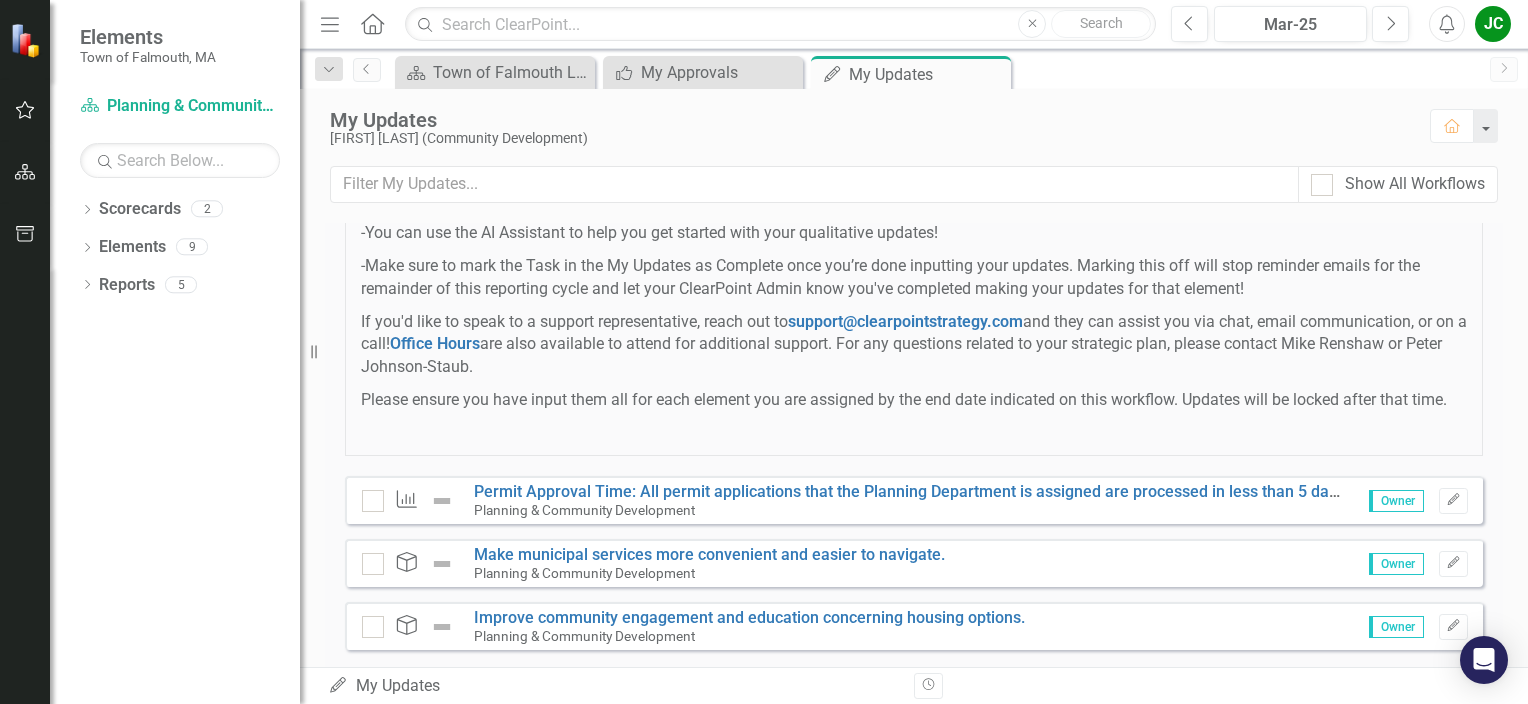 scroll, scrollTop: 750, scrollLeft: 0, axis: vertical 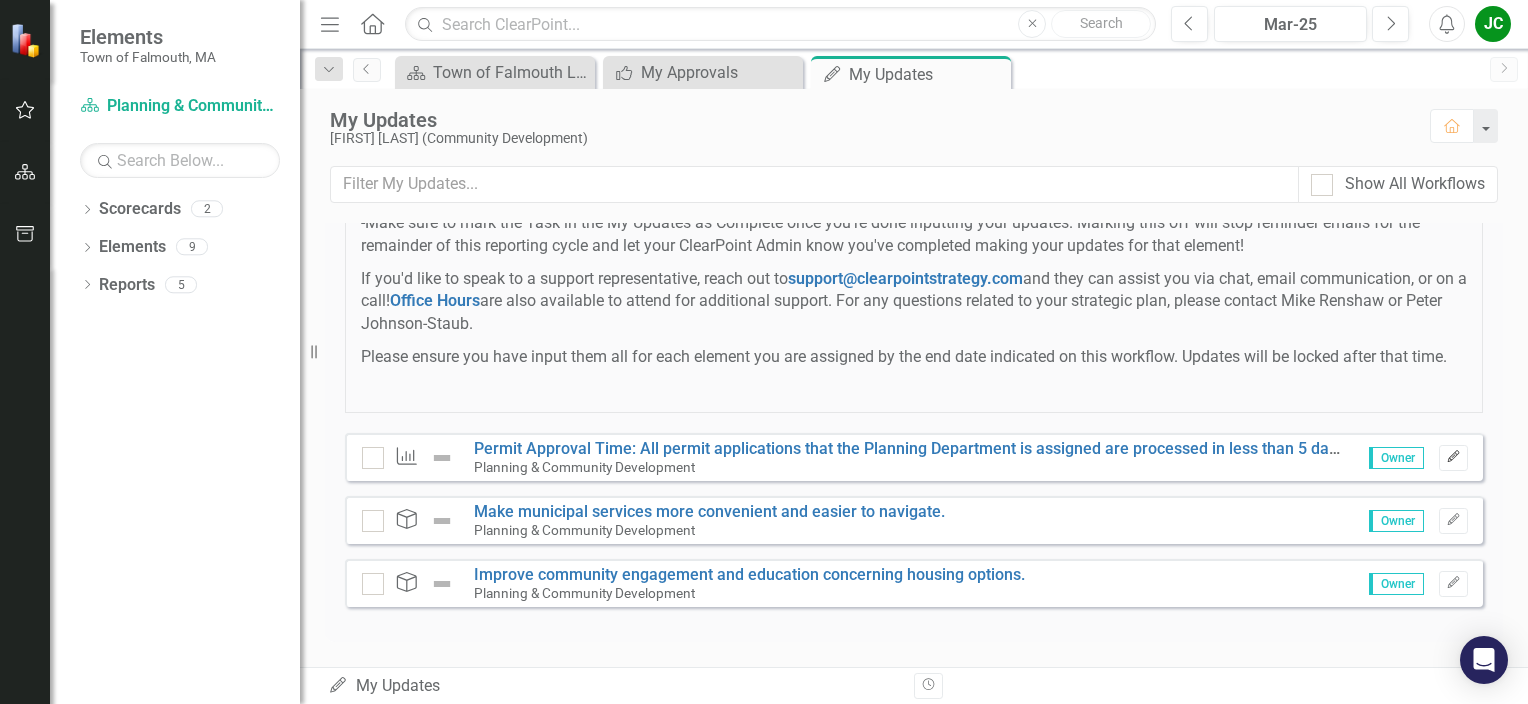 click on "Edit" 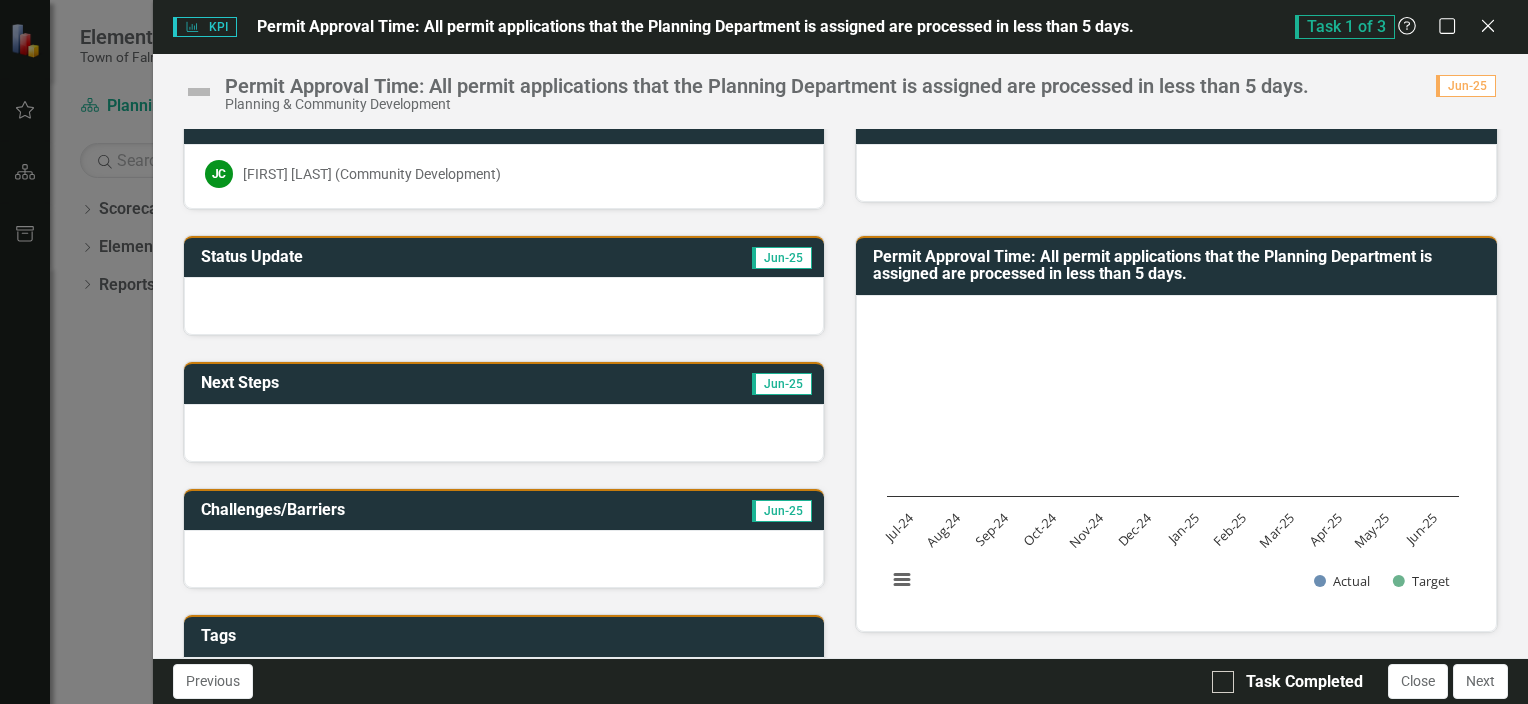 scroll, scrollTop: 0, scrollLeft: 0, axis: both 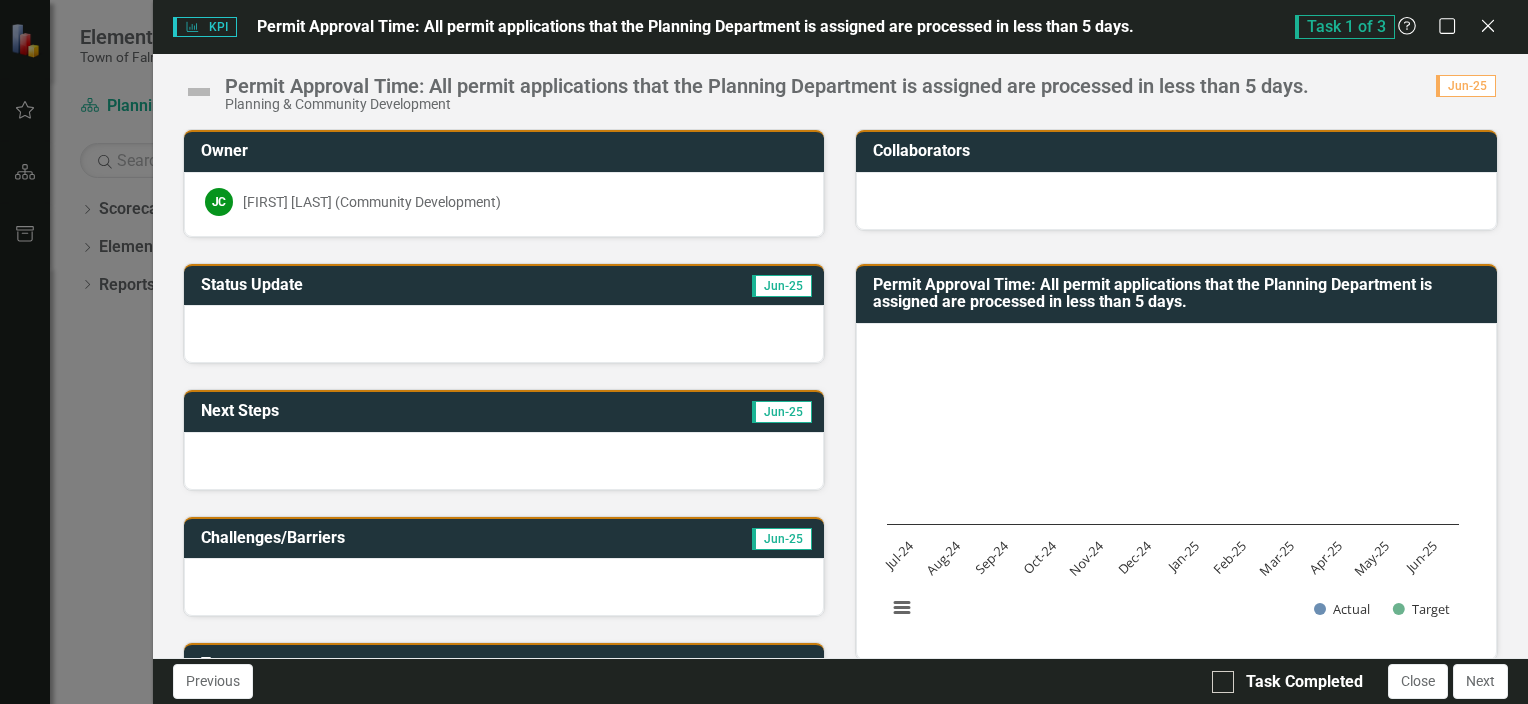 click on "KPI KPI" at bounding box center [205, 27] 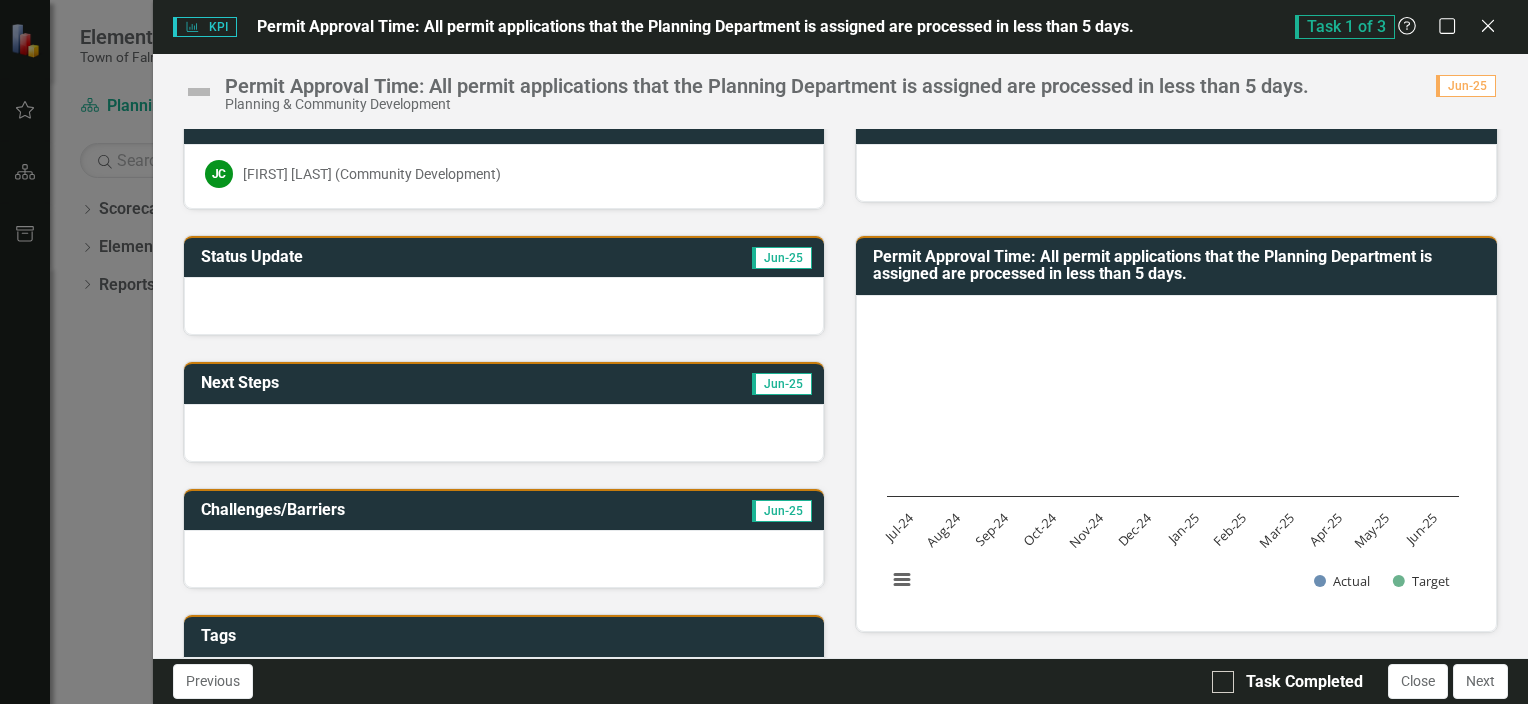 scroll, scrollTop: 0, scrollLeft: 0, axis: both 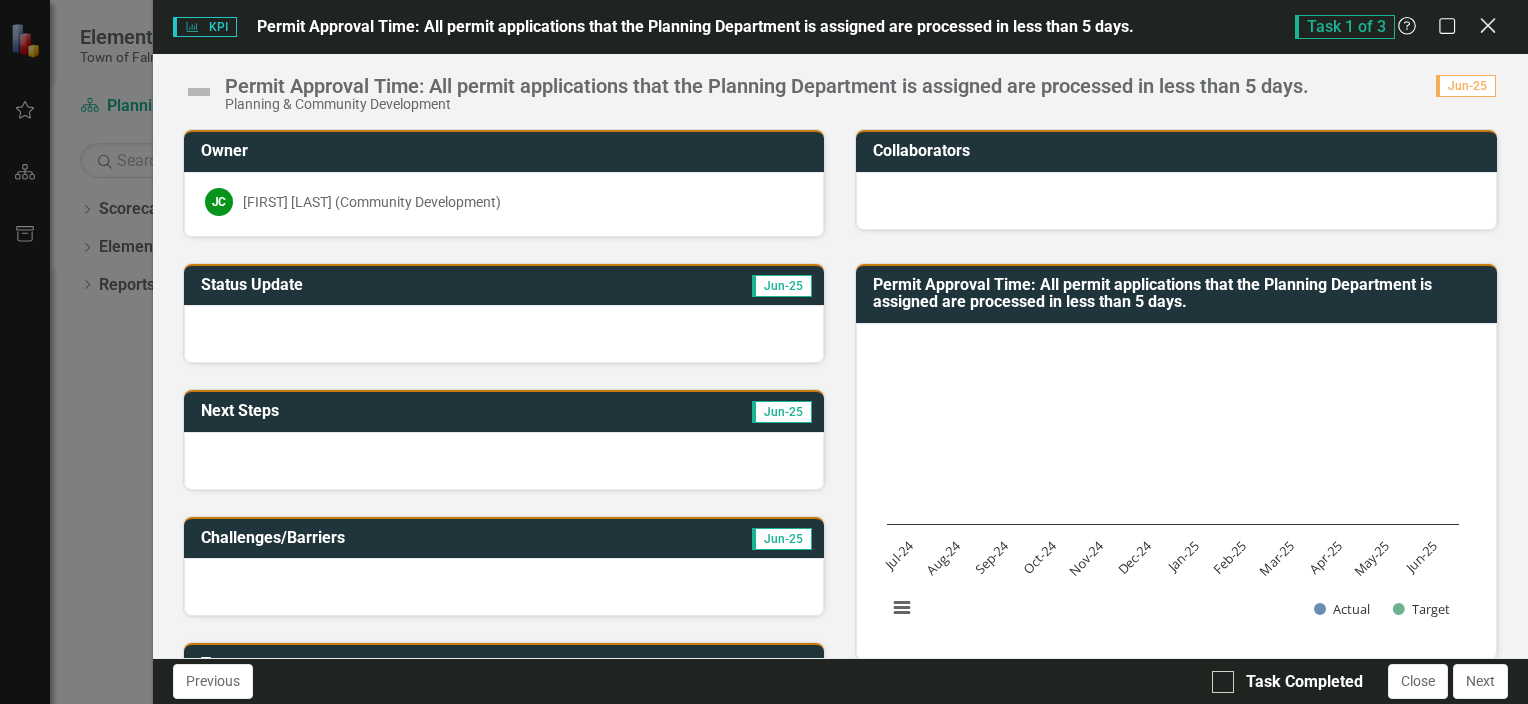 click on "Close" 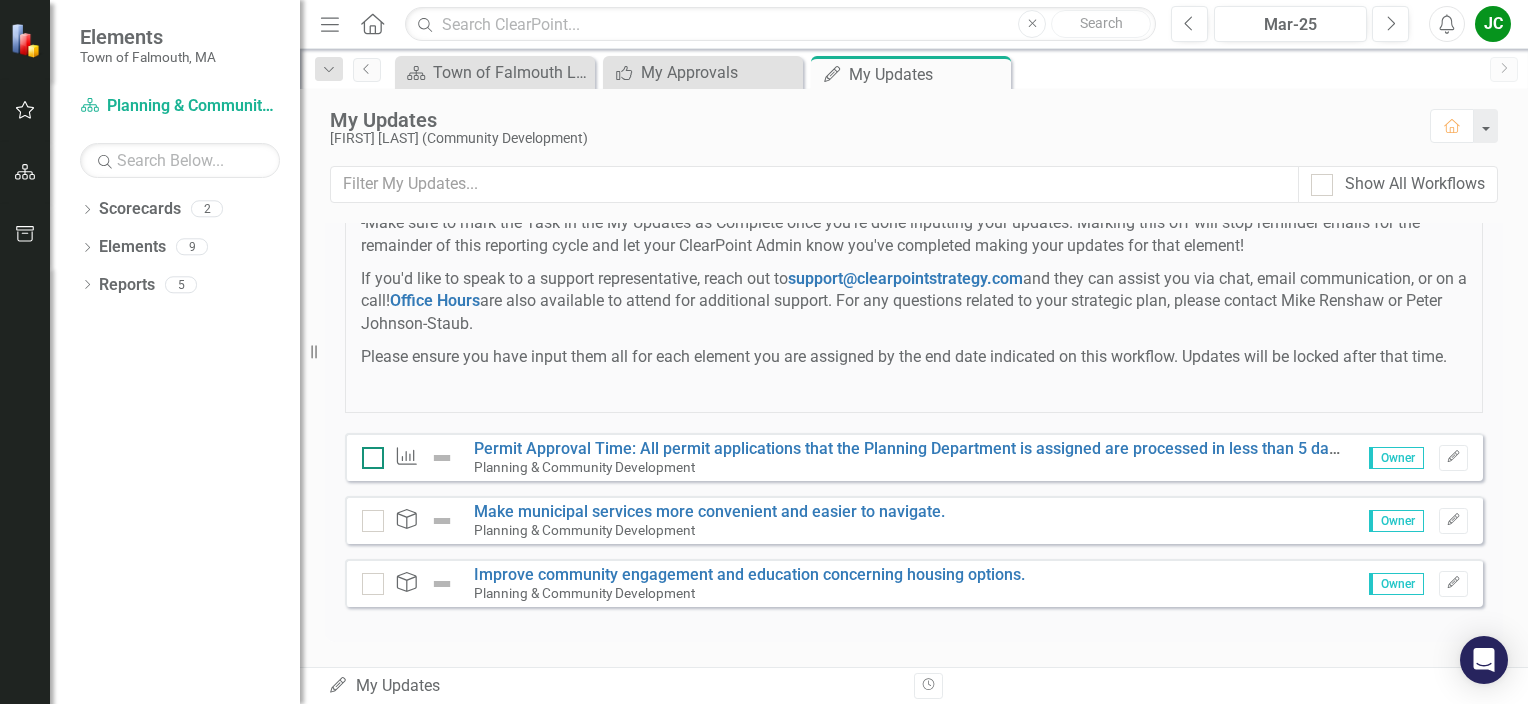 scroll, scrollTop: 584, scrollLeft: 0, axis: vertical 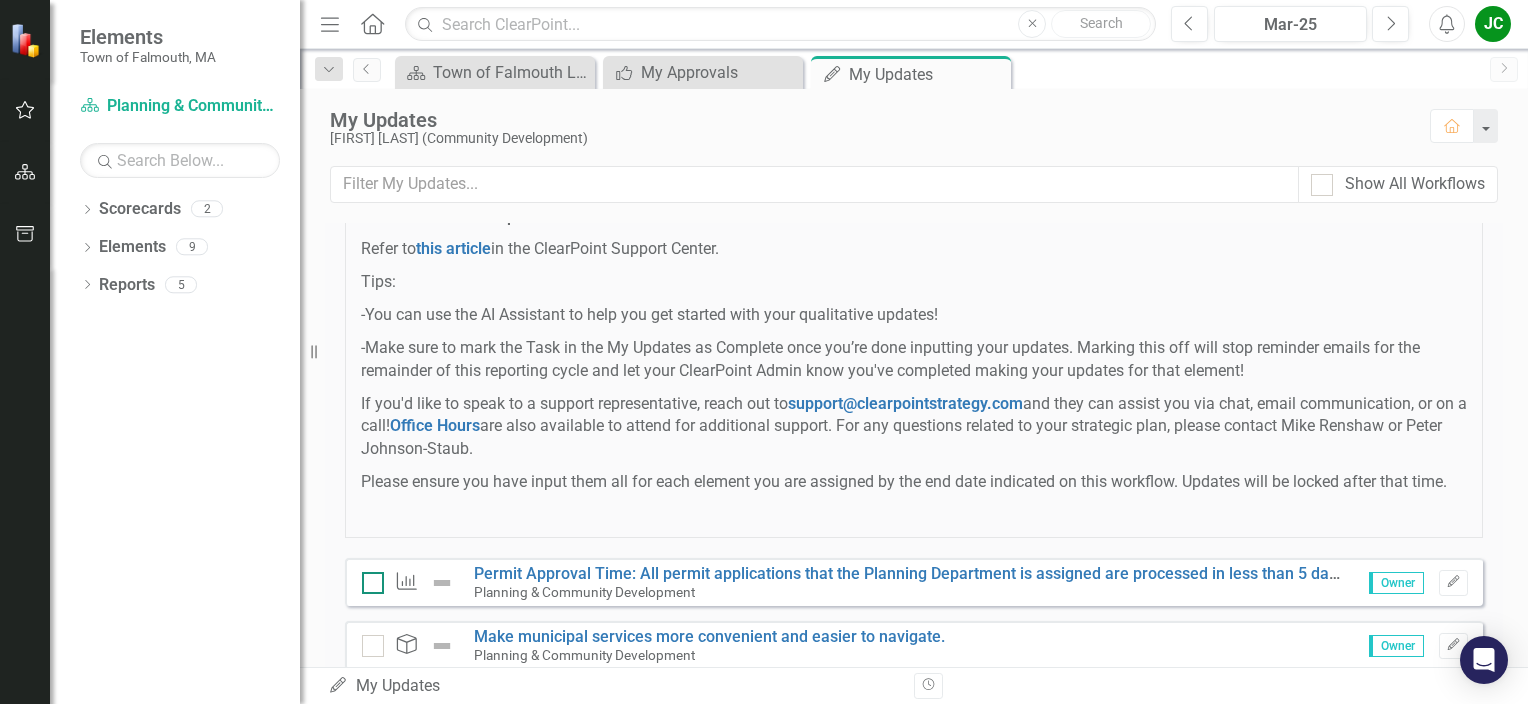 type 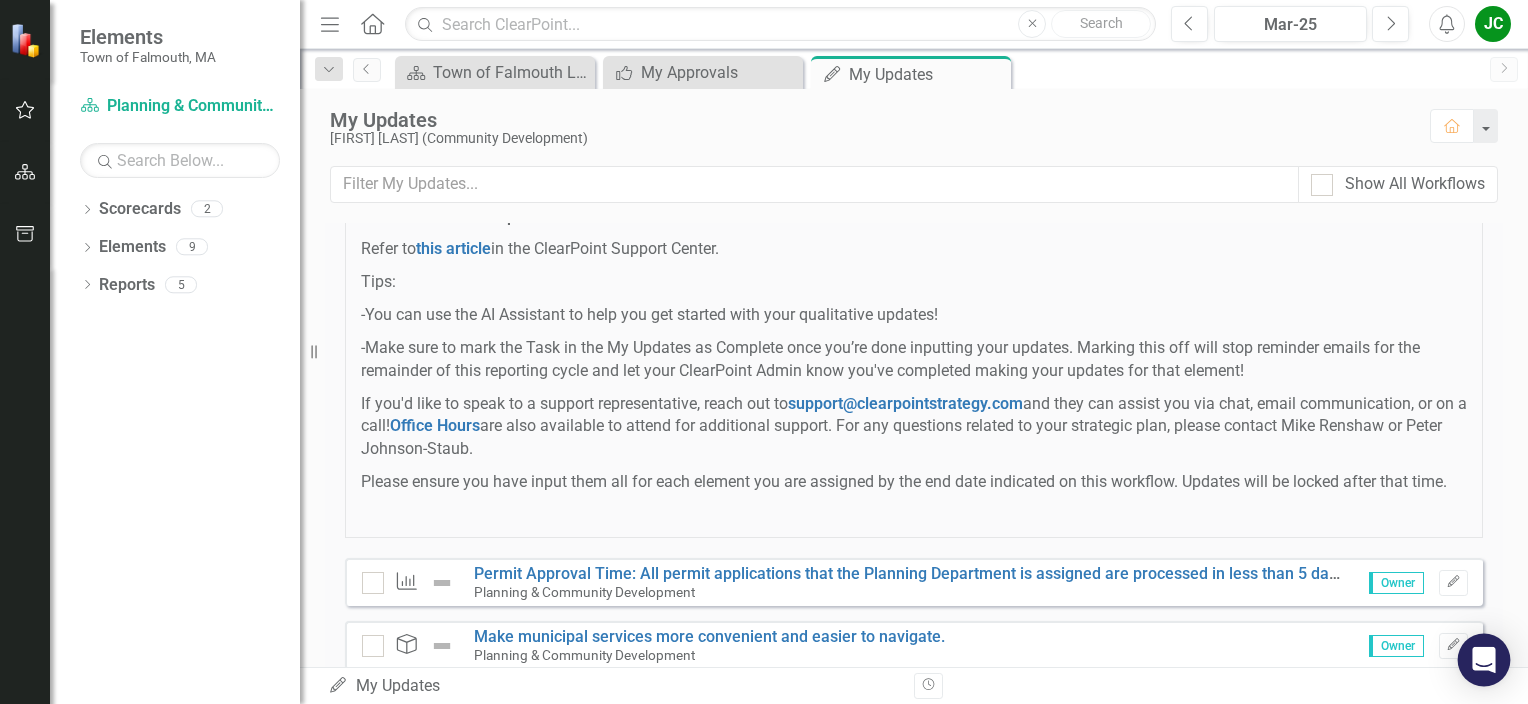 click on "Elements Town of Falmouth, MA Scorecard Planning & Community Development Search Dropdown Scorecards 2 Dropdown Town of Falmouth Planning & Community Development Dropdown Elements 9 Dropdown Goal Goals 3 Make municipal services more convenient and easier to navigate. Improve community engagement and education concerning housing options. Use the Housing Production Plan as a guide to increase eligible housing units. Dropdown KPI KPIs 6 Permit Approval Time: All permit applications that the Planning Department is assigned are processed in less than 5 days. Outreach Effectiveness – Housing Lotteries: Ensure that 100% of all housing lottery notices are sent to and posted within each Environmental Justice Community within 7 days of receipt. Subsidized Housing Inventory (SHI): 100% of the eligible housing units are sent to the Commonwealth for posting on the town’s SHI within 30 days of eligibility date. Goal Status Snapshot KPI Status Snapshot Project Status Snapshot Dropdown Project Projects 0 Dropdown" at bounding box center (764, 352) 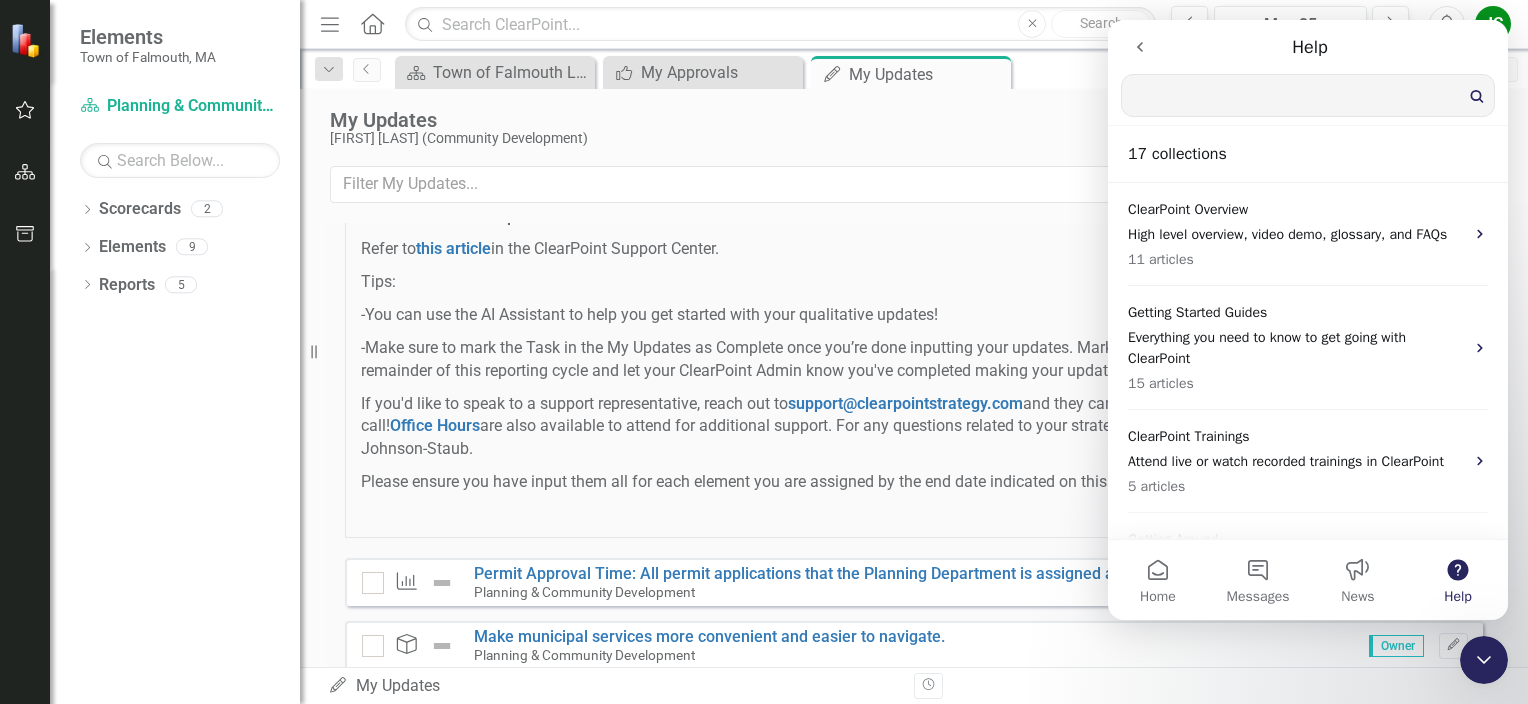 scroll, scrollTop: 0, scrollLeft: 0, axis: both 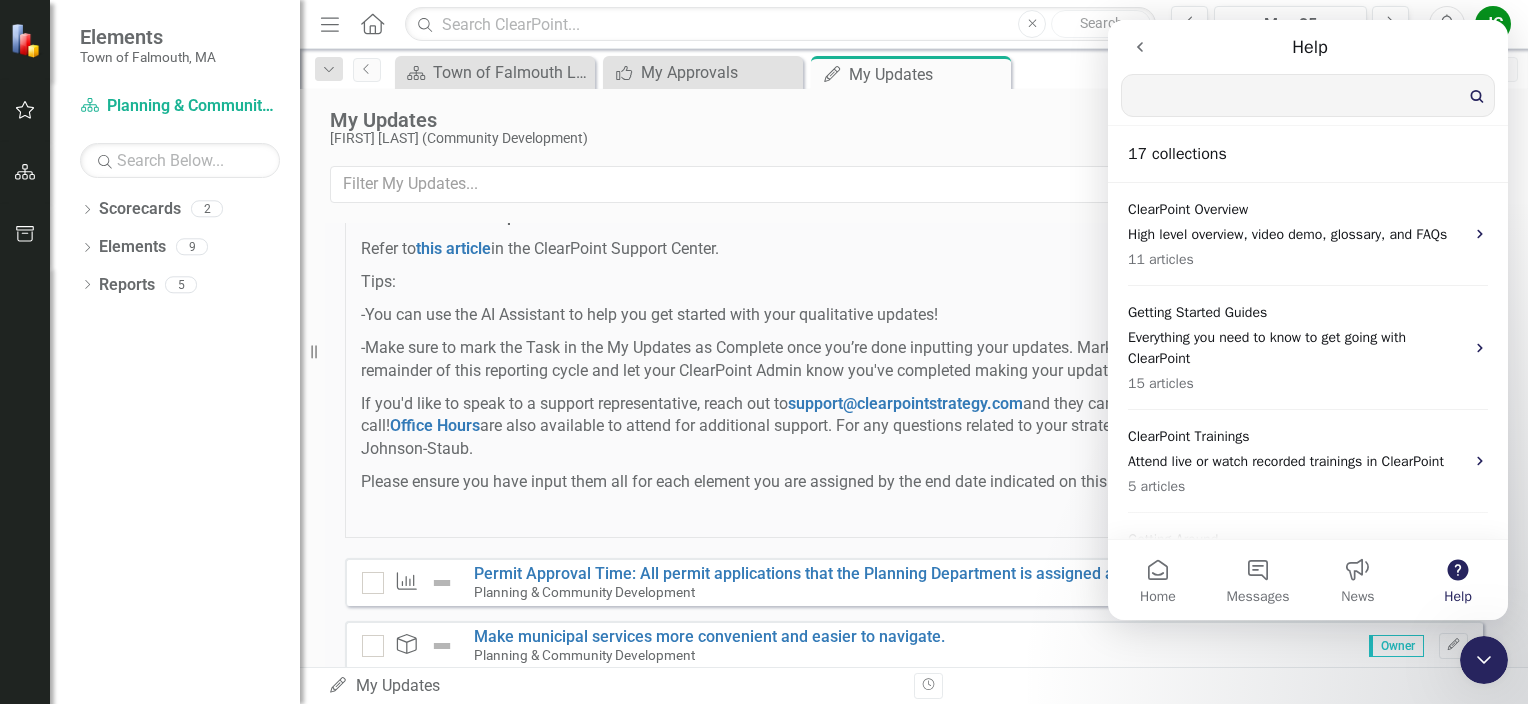 click 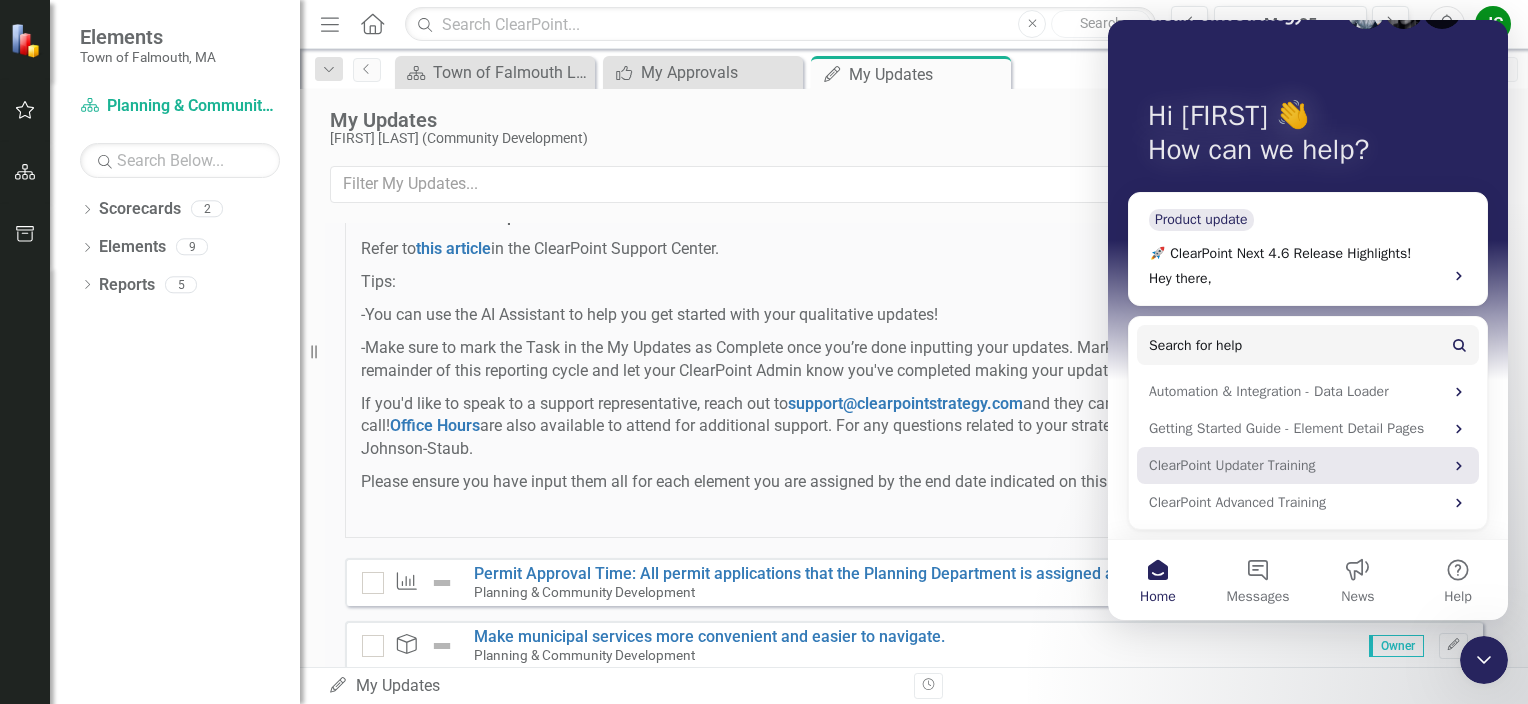 scroll, scrollTop: 0, scrollLeft: 0, axis: both 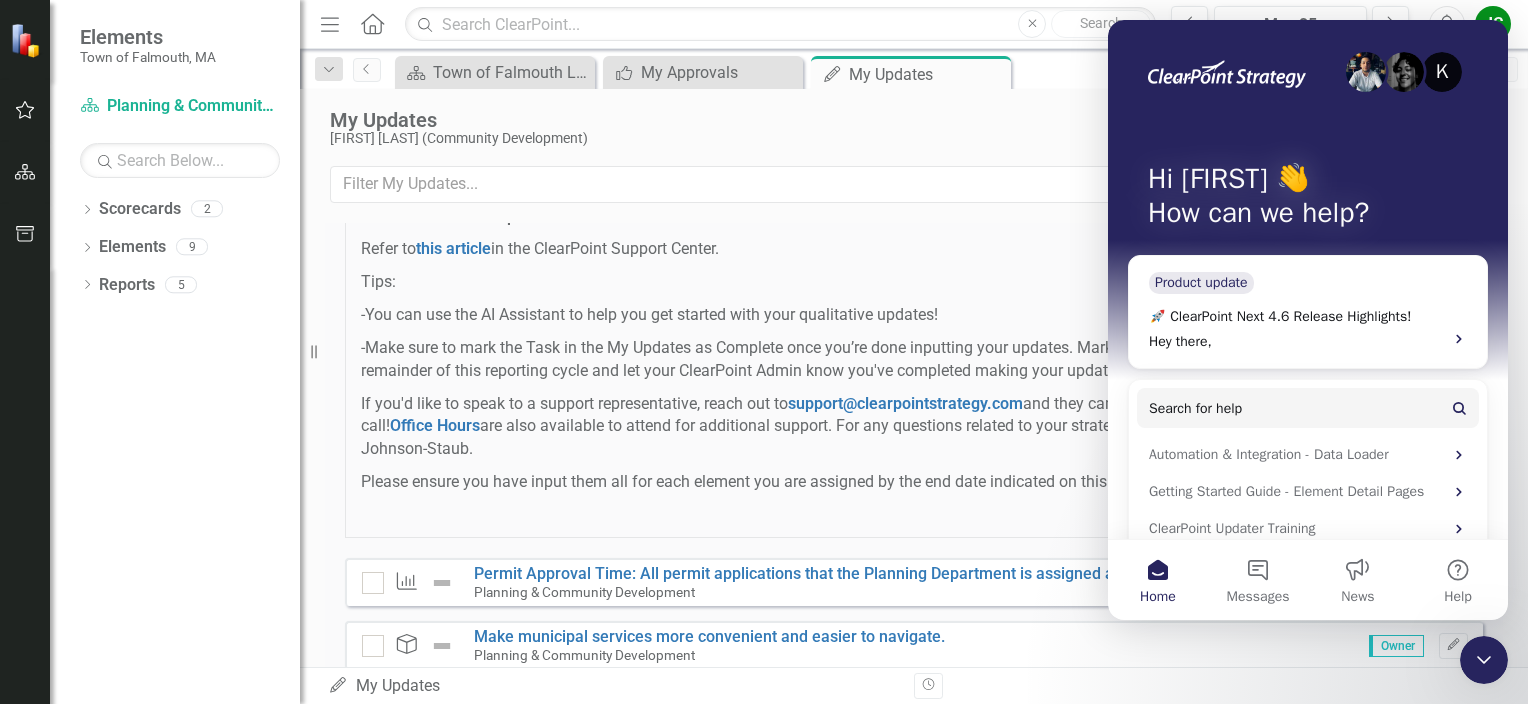 click on "K Hi [FIRST] 👋 How can we help?" at bounding box center (1308, 200) 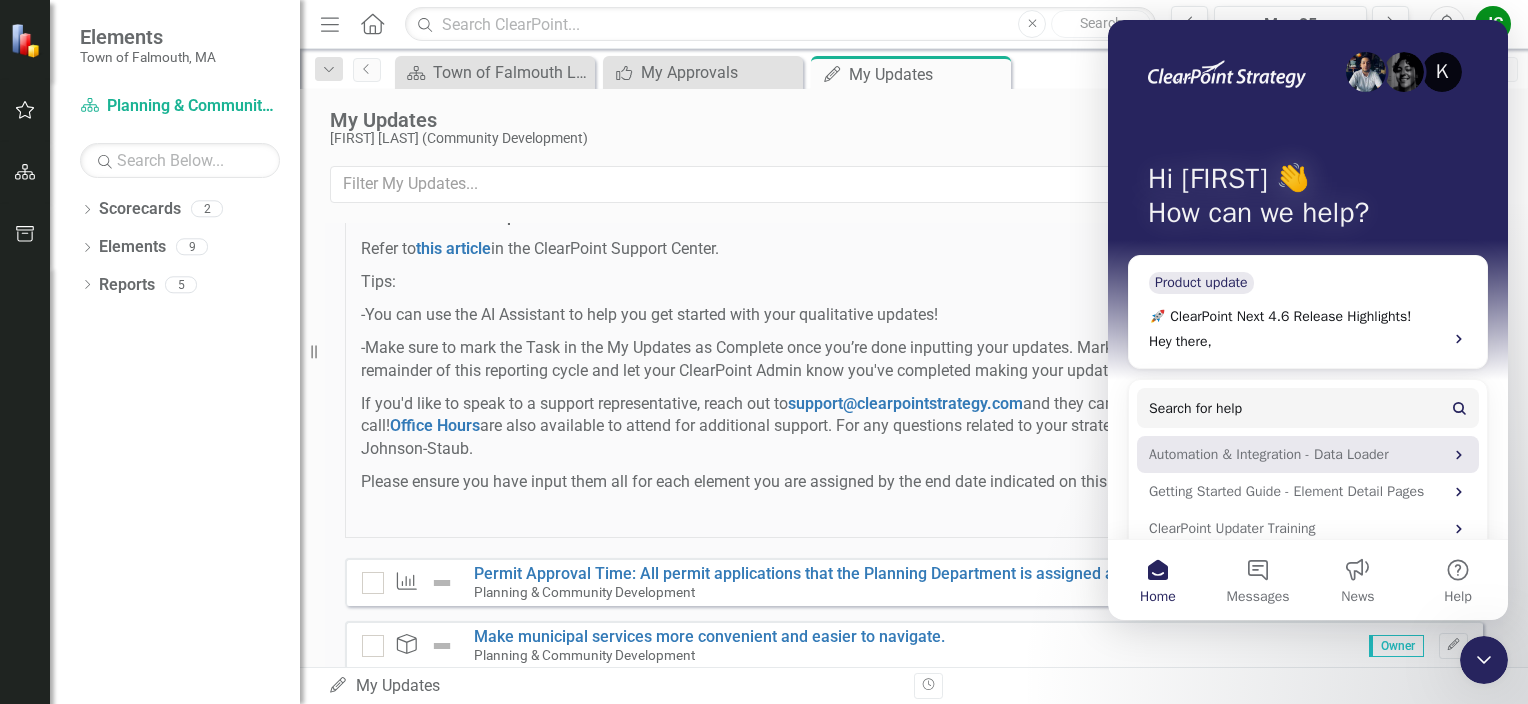 scroll, scrollTop: 63, scrollLeft: 0, axis: vertical 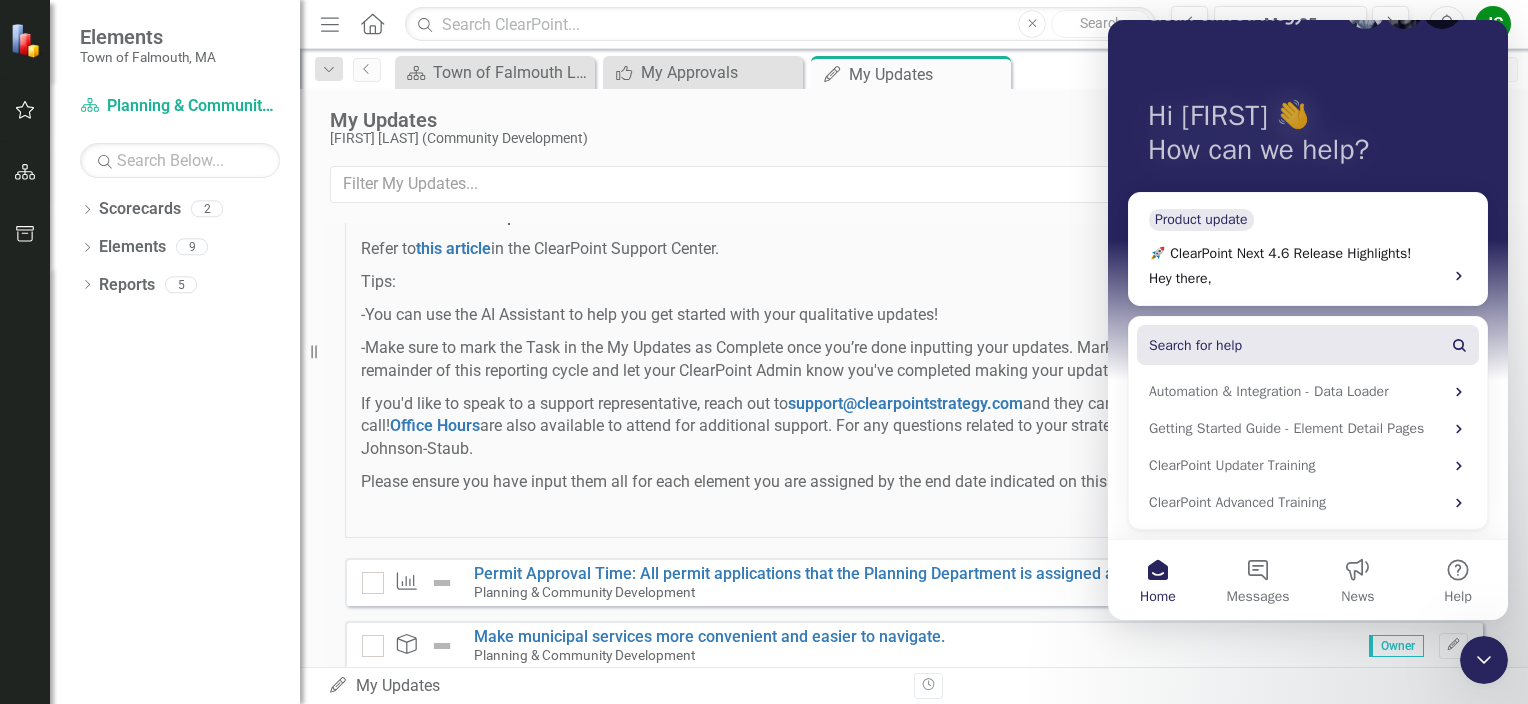 click on "Search for help" at bounding box center (1308, 345) 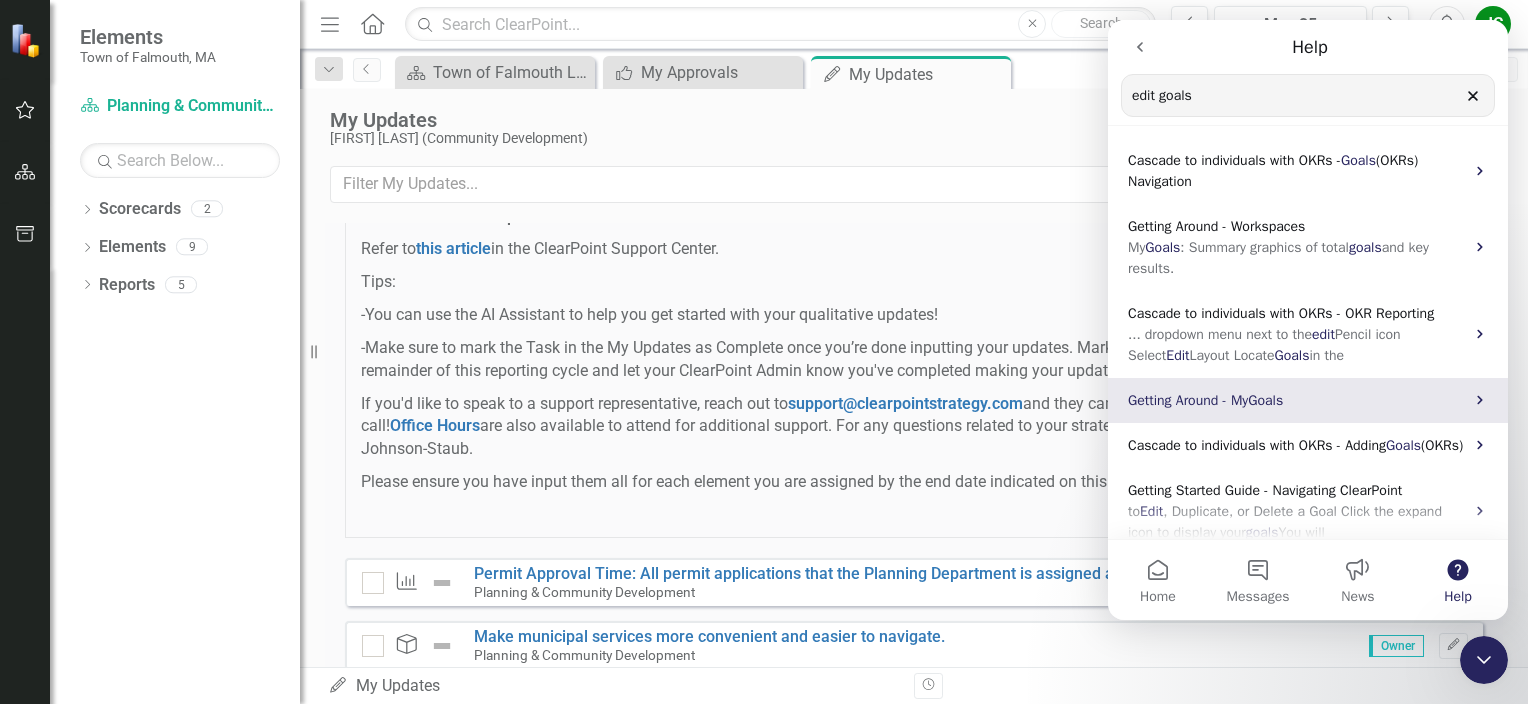 scroll, scrollTop: 166, scrollLeft: 0, axis: vertical 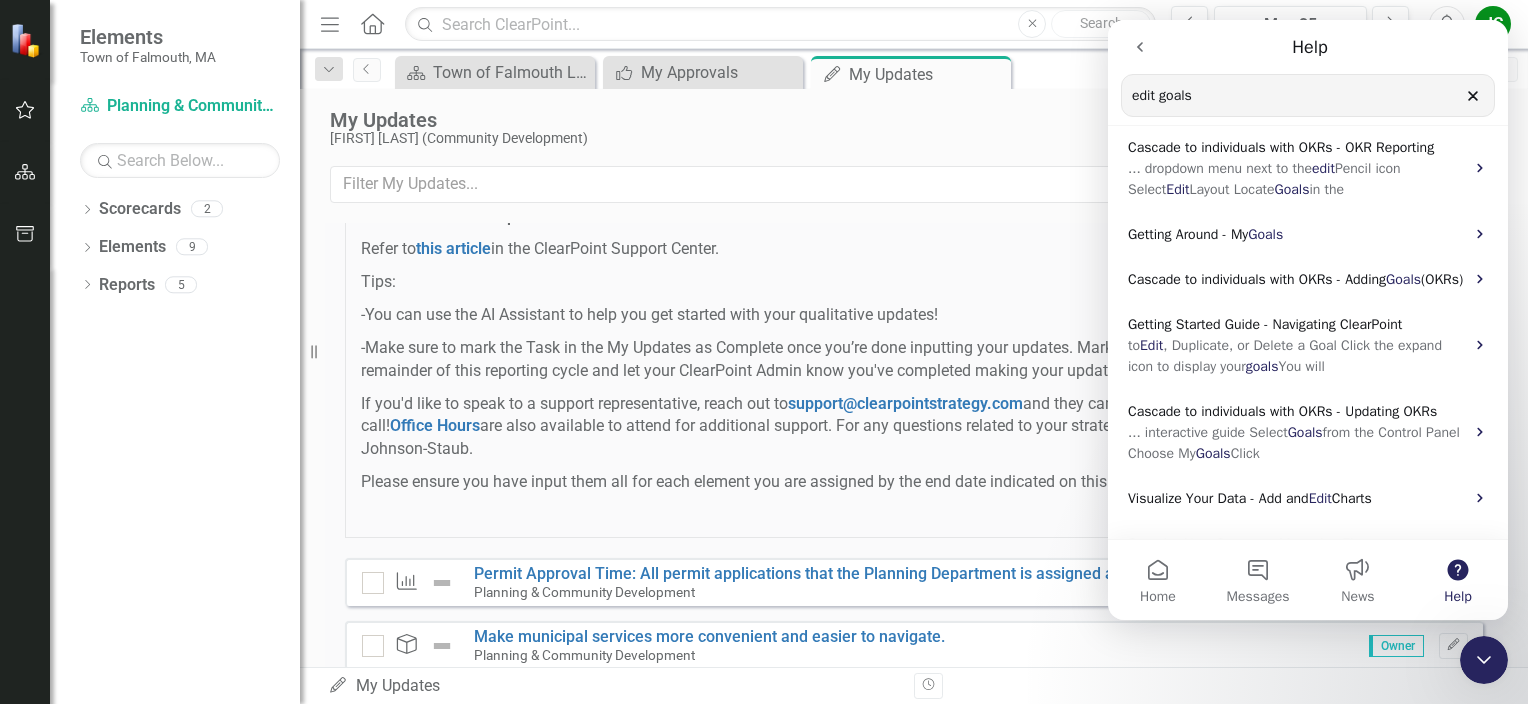 type on "edit goals" 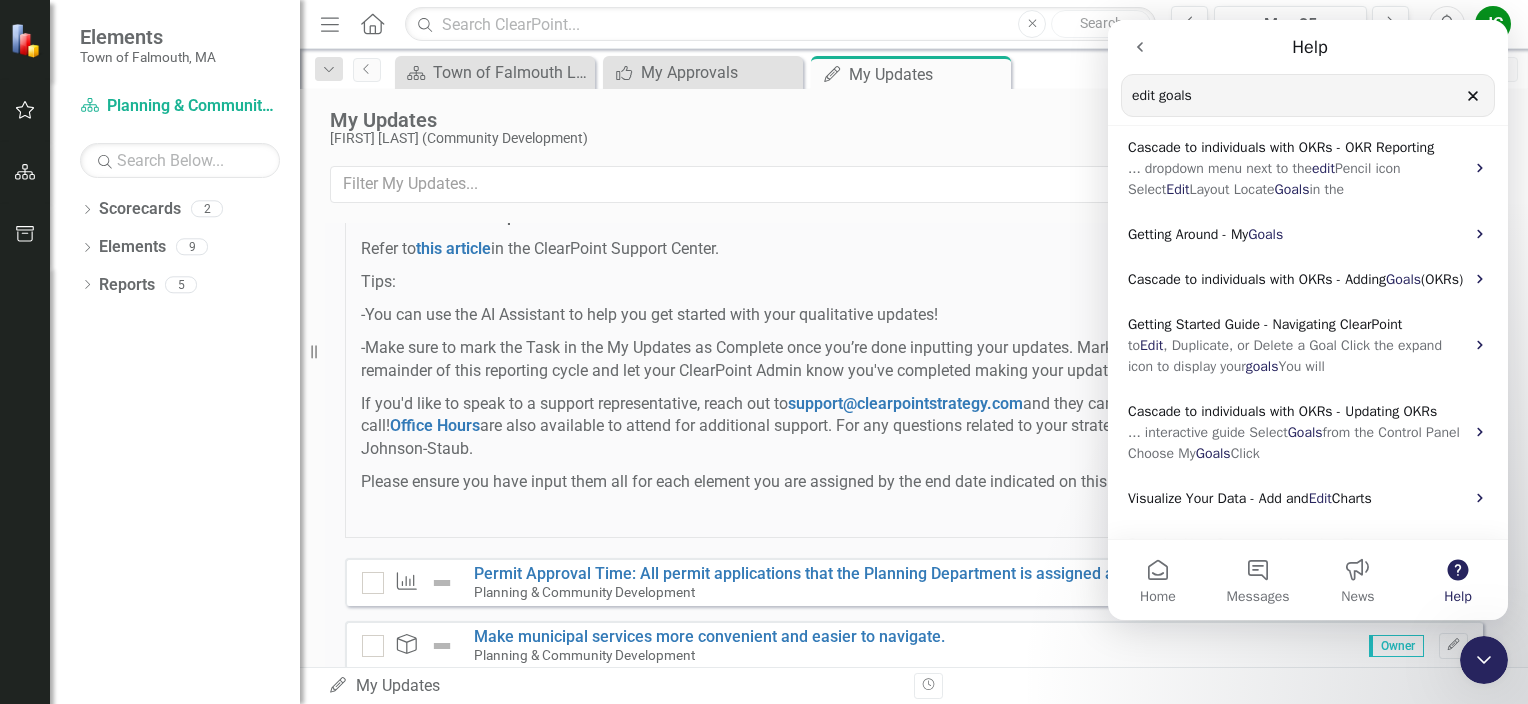 type 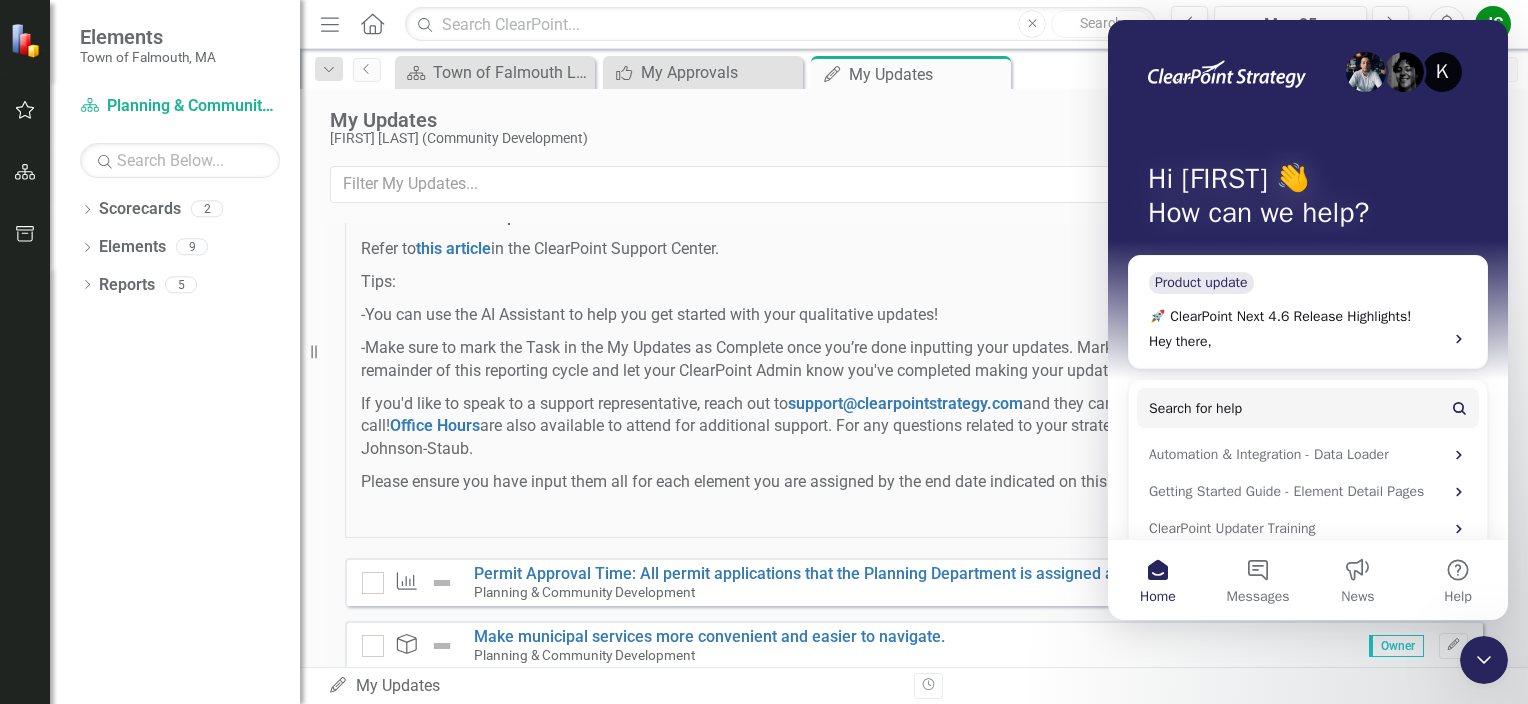 click on "Tips:" at bounding box center [914, 282] 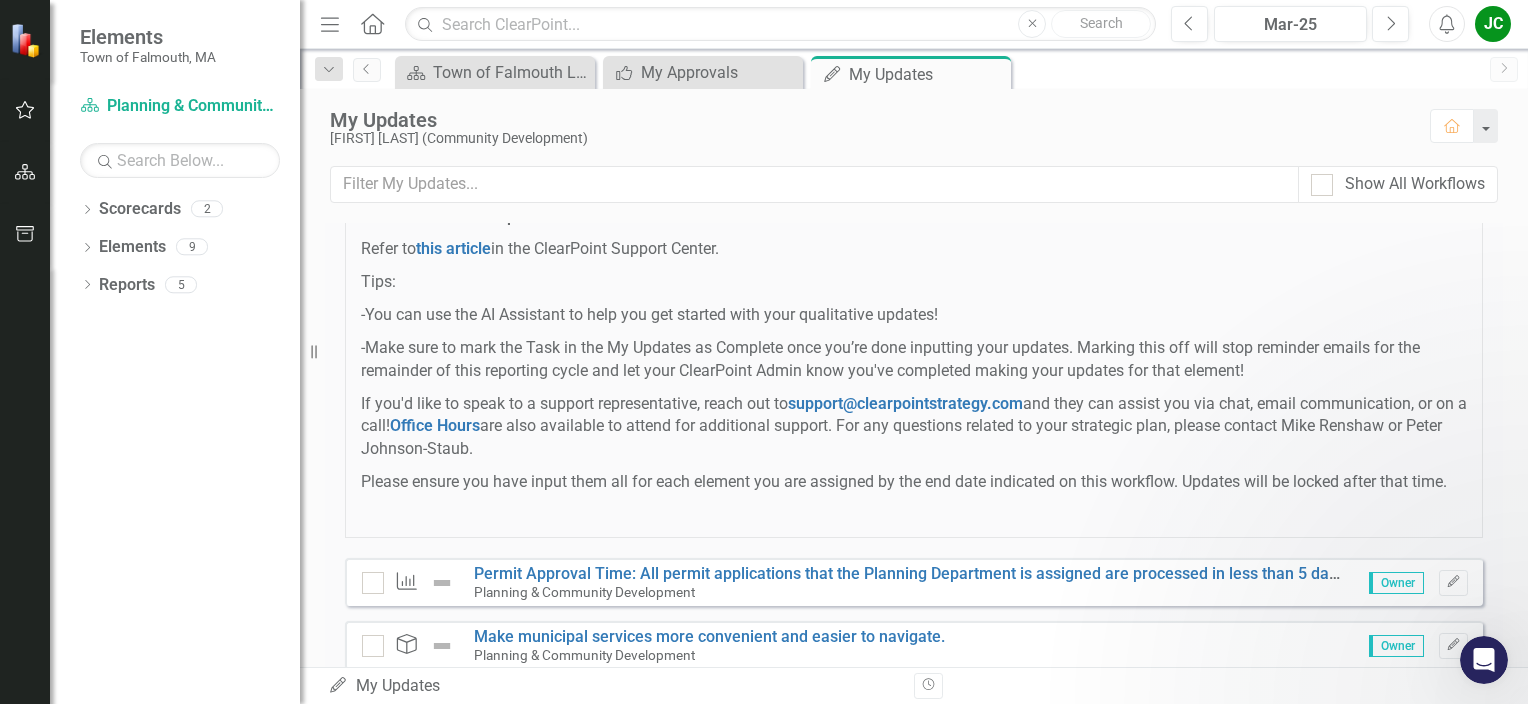 scroll, scrollTop: 0, scrollLeft: 0, axis: both 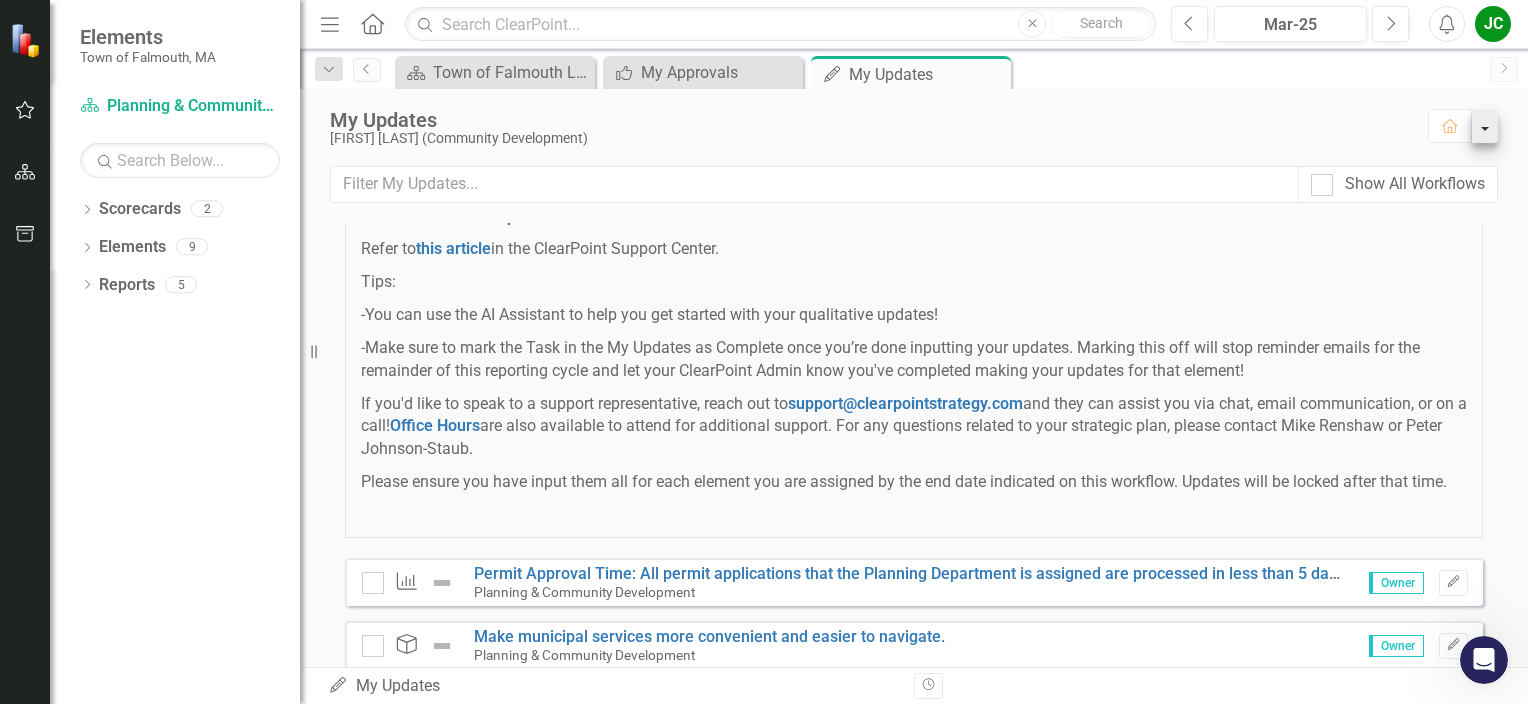 click at bounding box center (1485, 126) 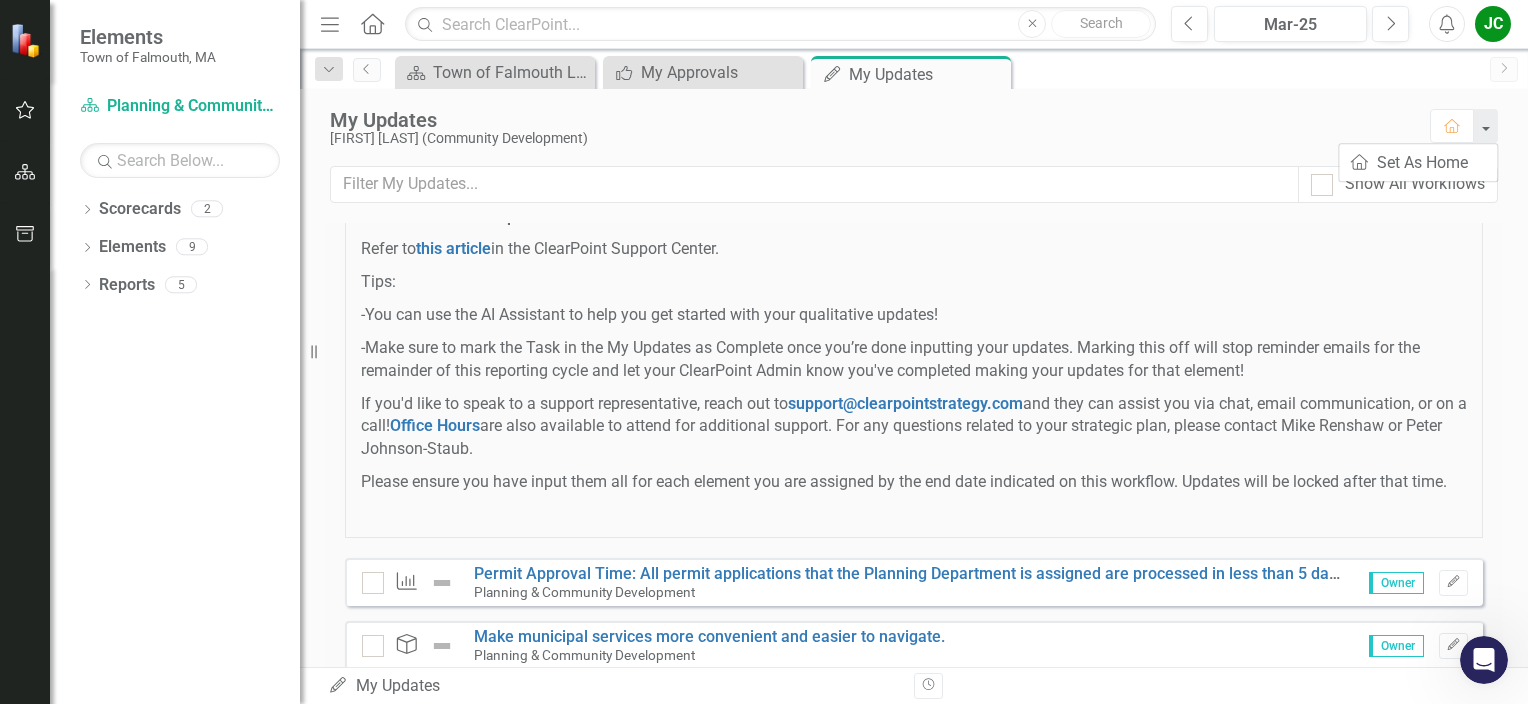 click on "JC" at bounding box center [1493, 24] 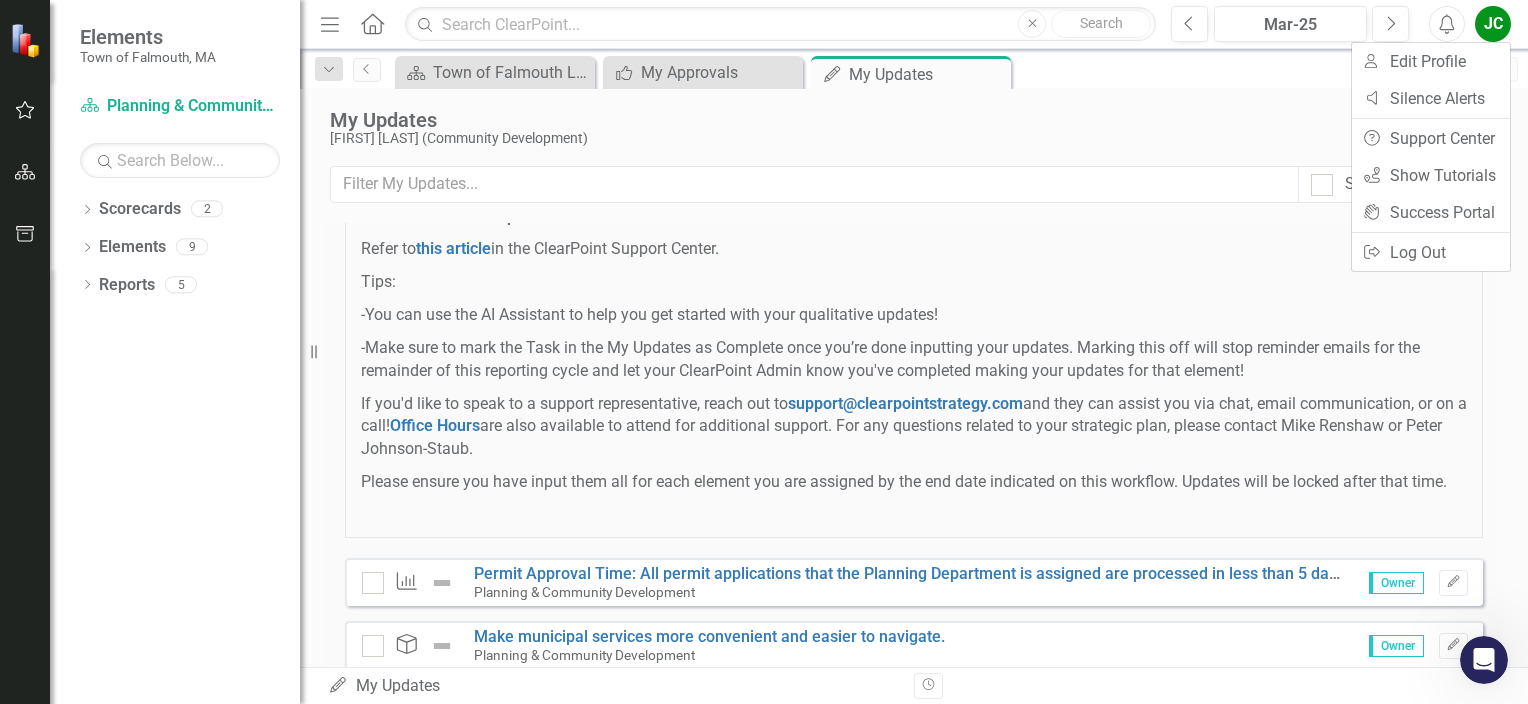 click 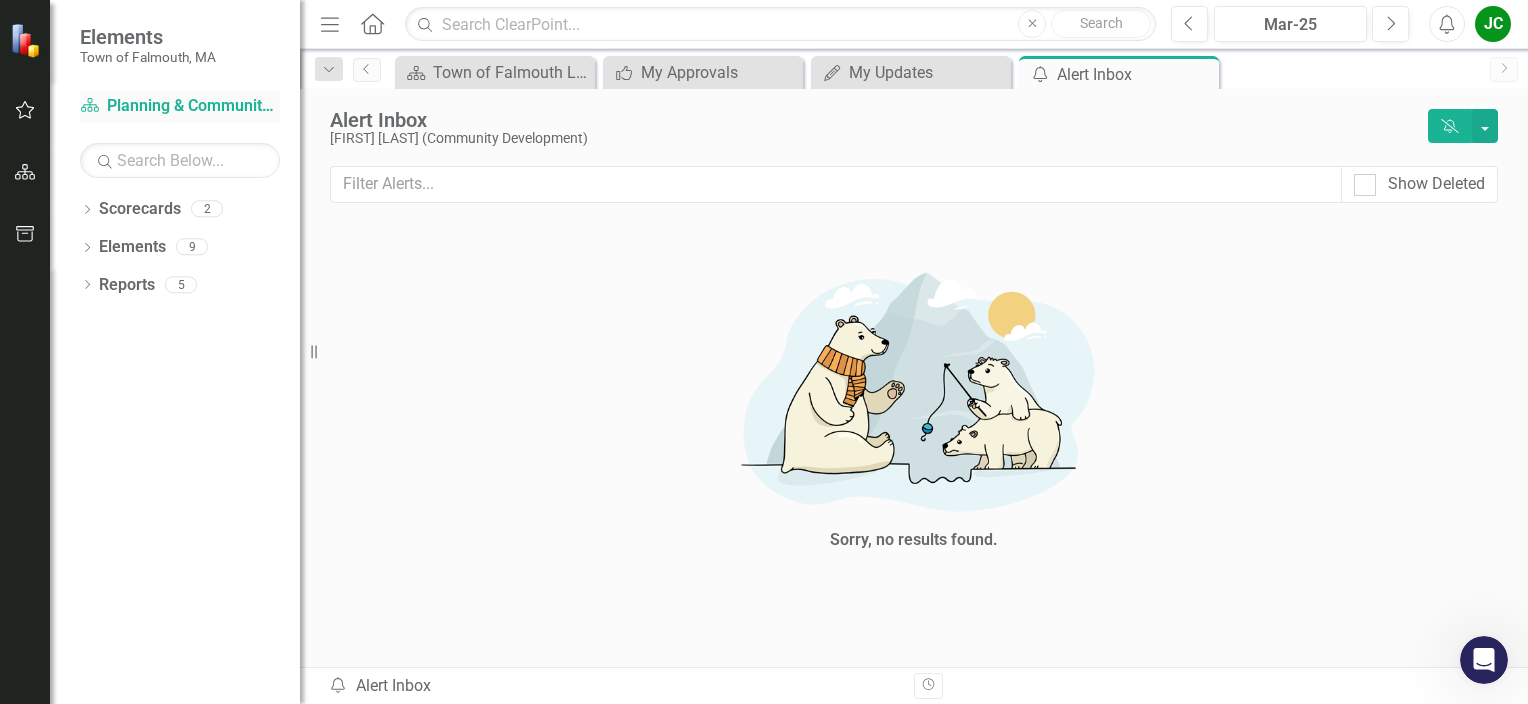click on "Scorecard Planning & Community Development" at bounding box center (180, 106) 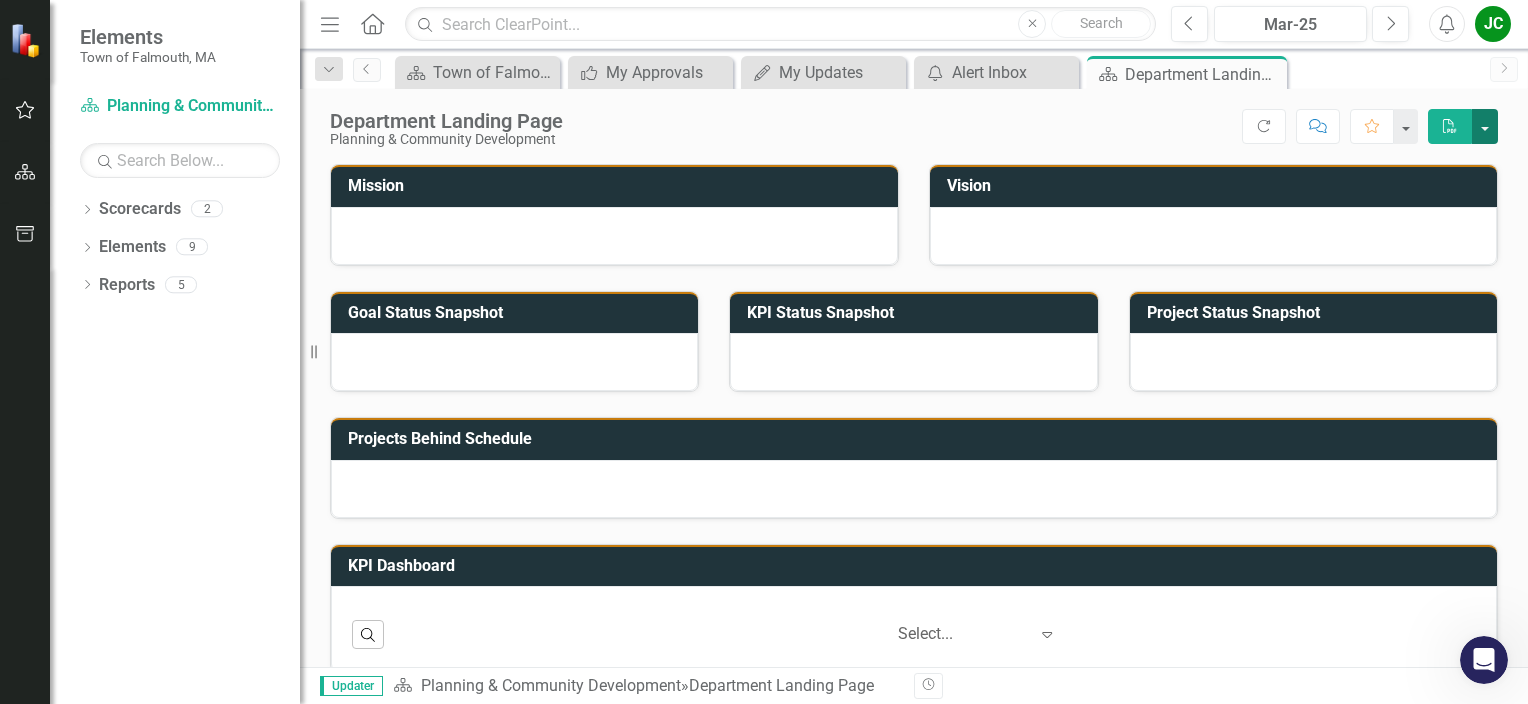 click at bounding box center (1485, 126) 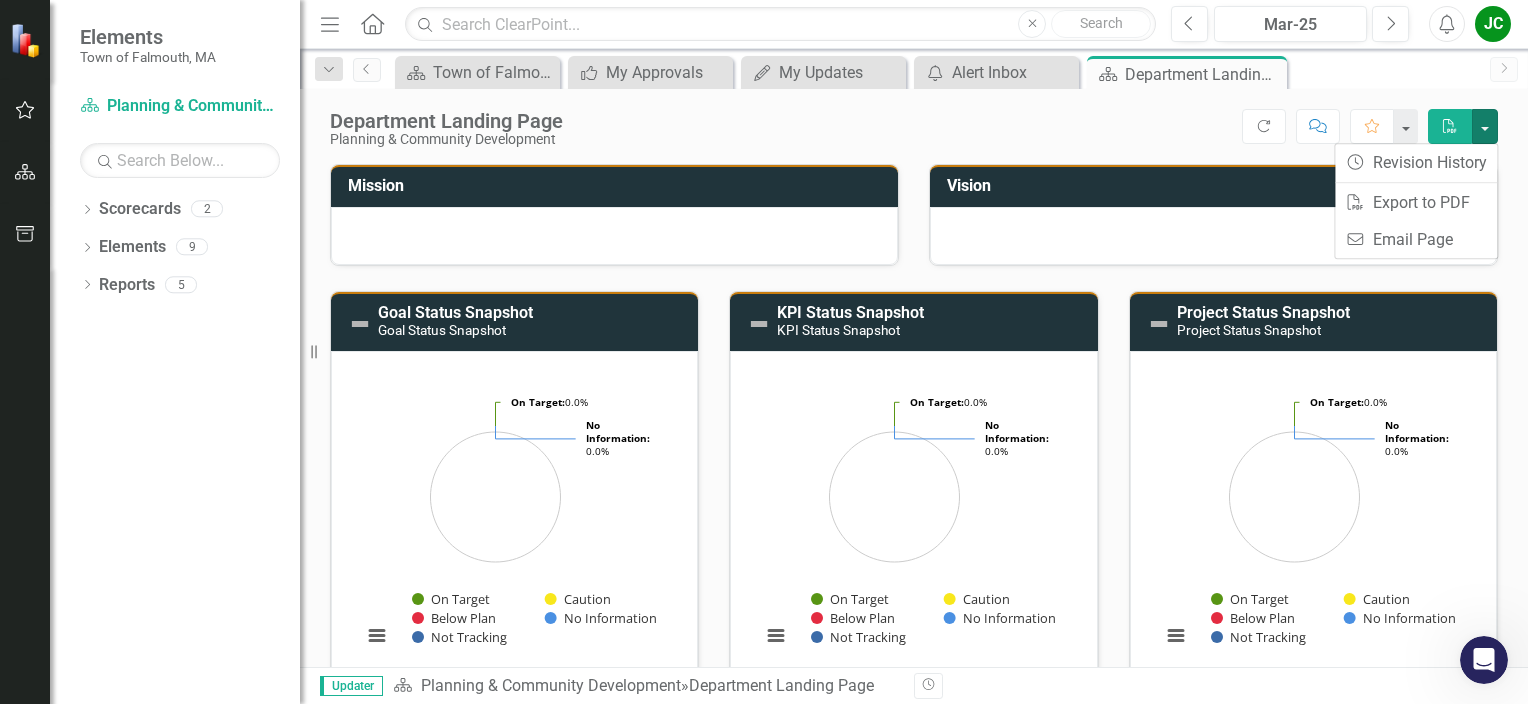 click on "Scorecard Town of Falmouth Landing Page Close icon.myApprovals My Approvals Close My Updates My Updates Close icon.alertInbox Alert Inbox Close Scorecard Department Landing Page Pin Close" at bounding box center [935, 72] 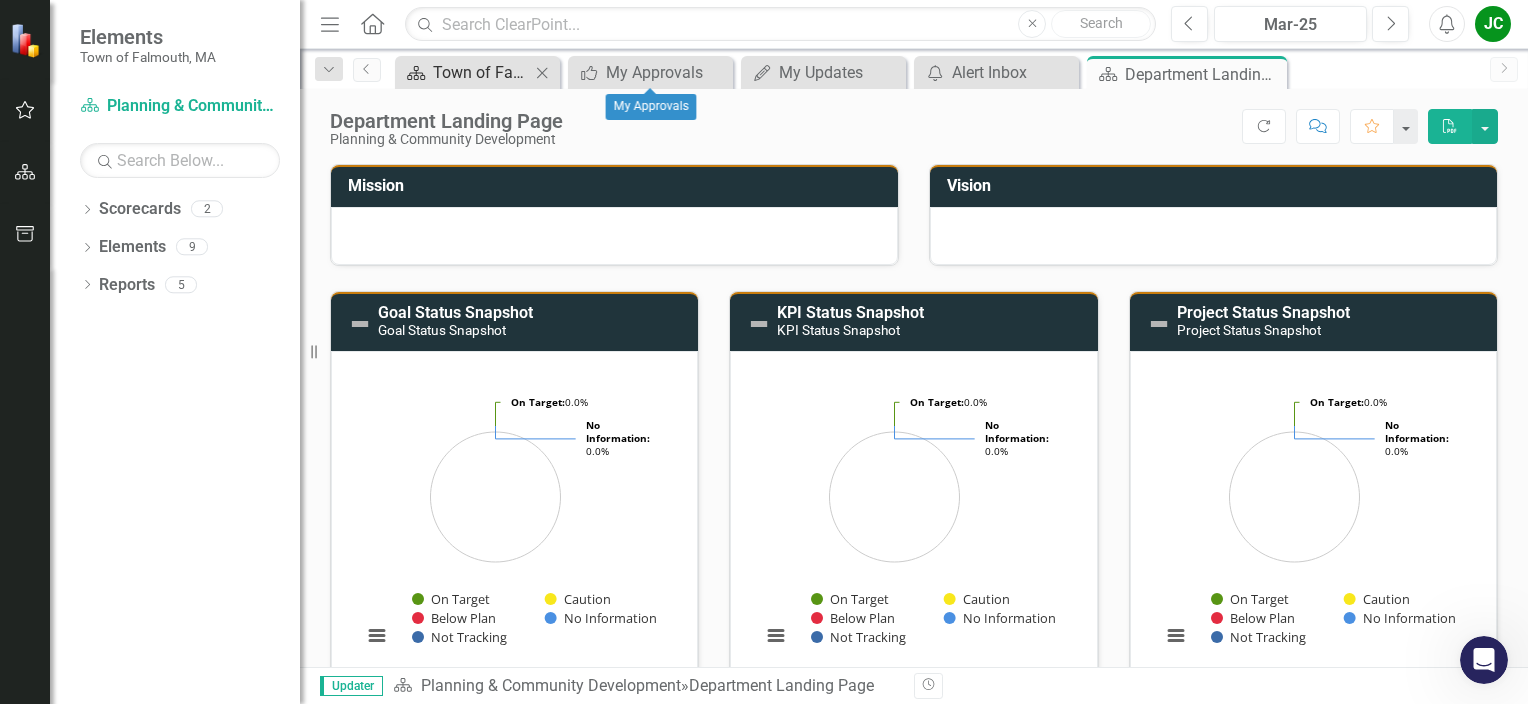 click on "Town of Falmouth Landing Page" at bounding box center [481, 72] 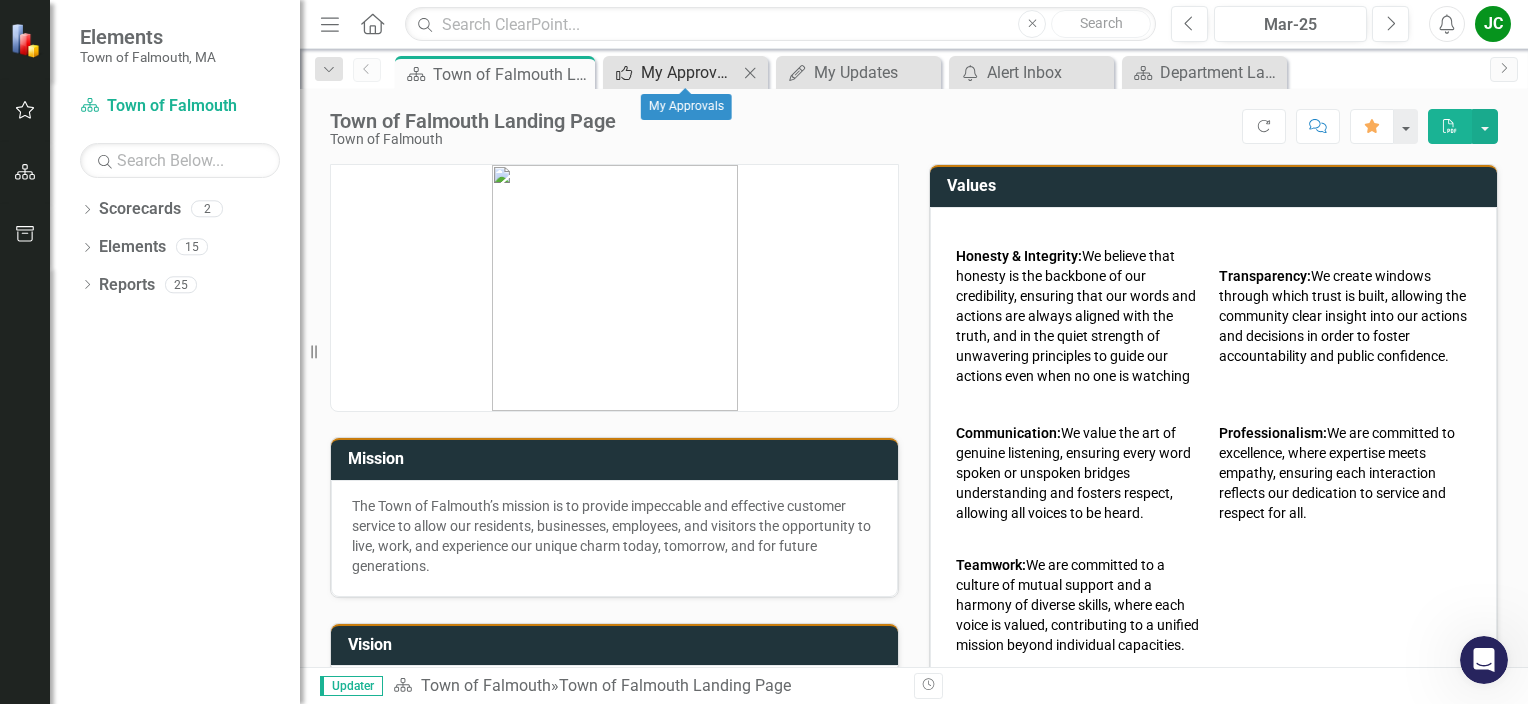 click on "My Approvals" at bounding box center [689, 72] 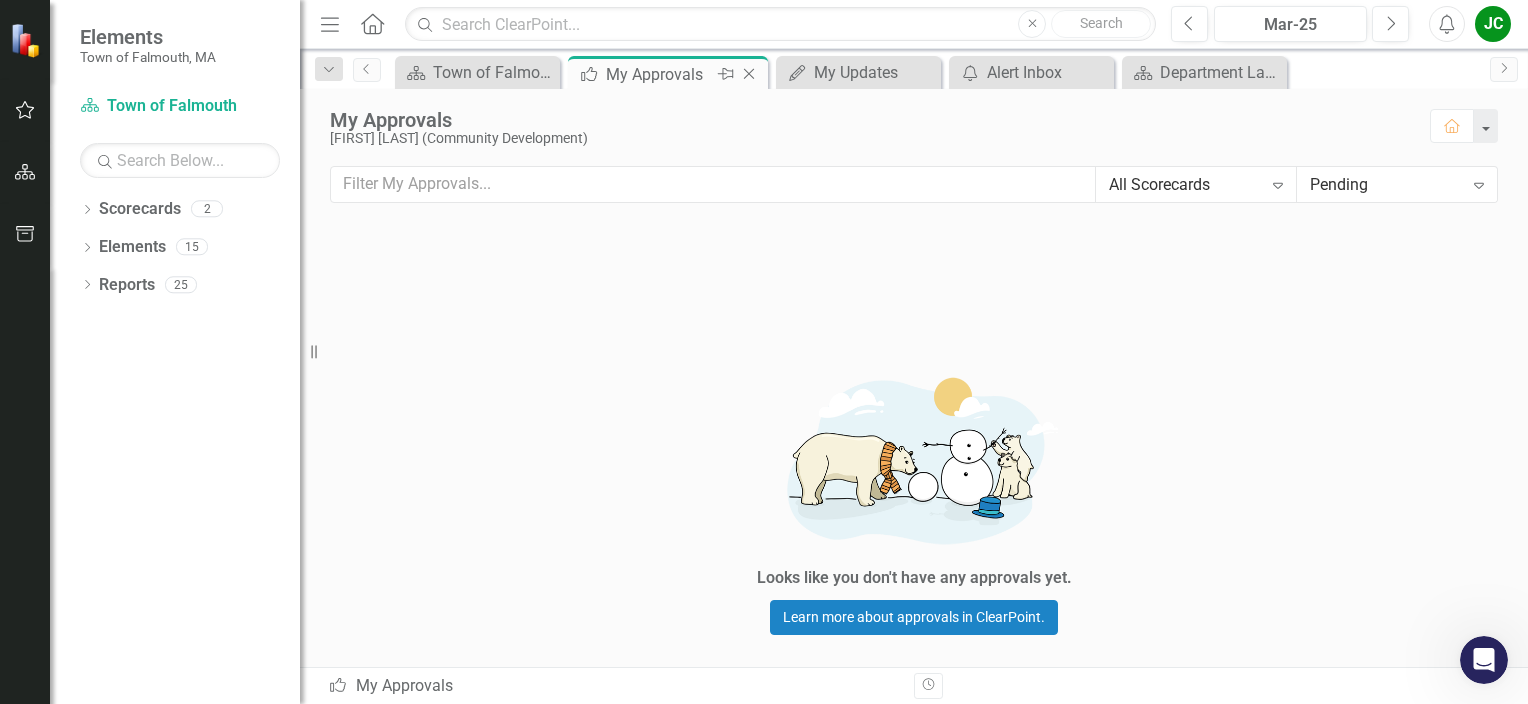 click on "Close" 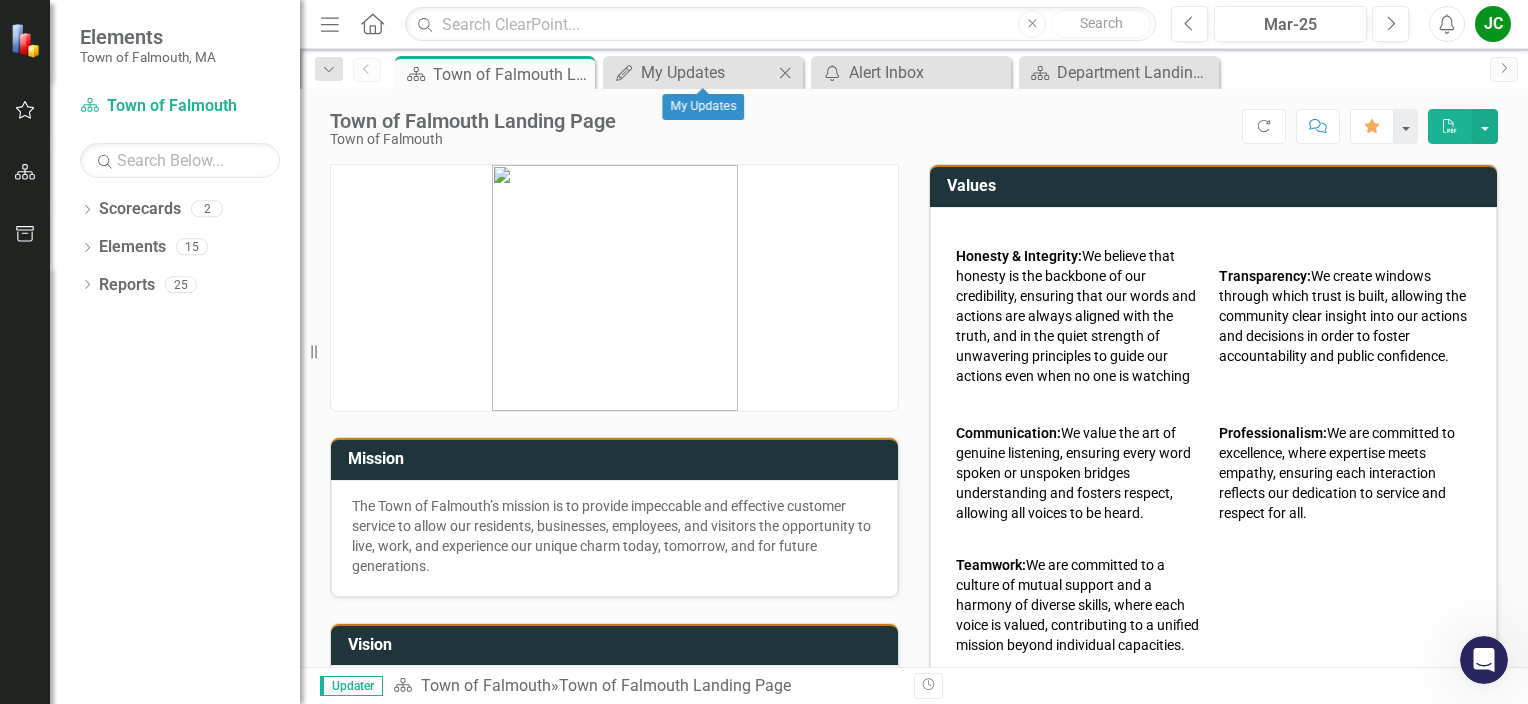 click on "Close" 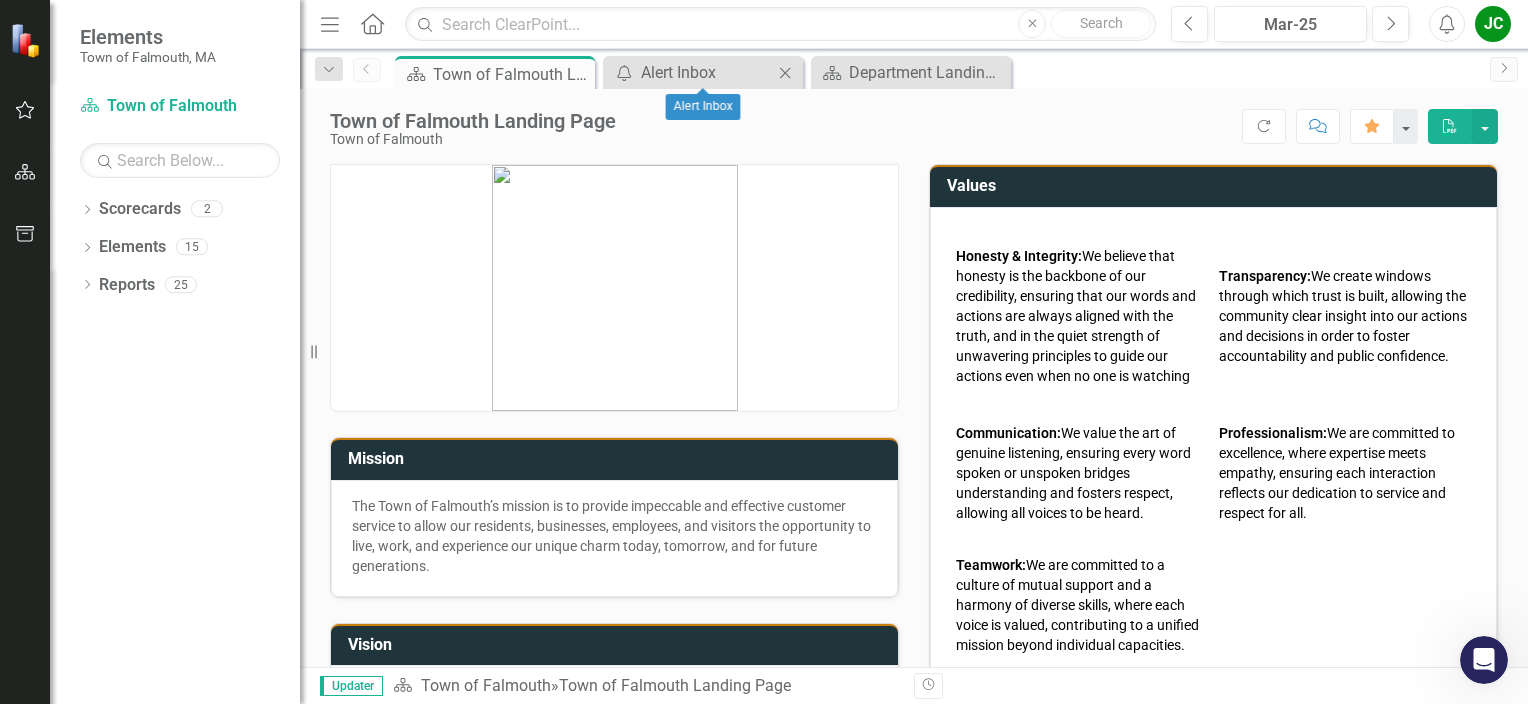 click on "Close" 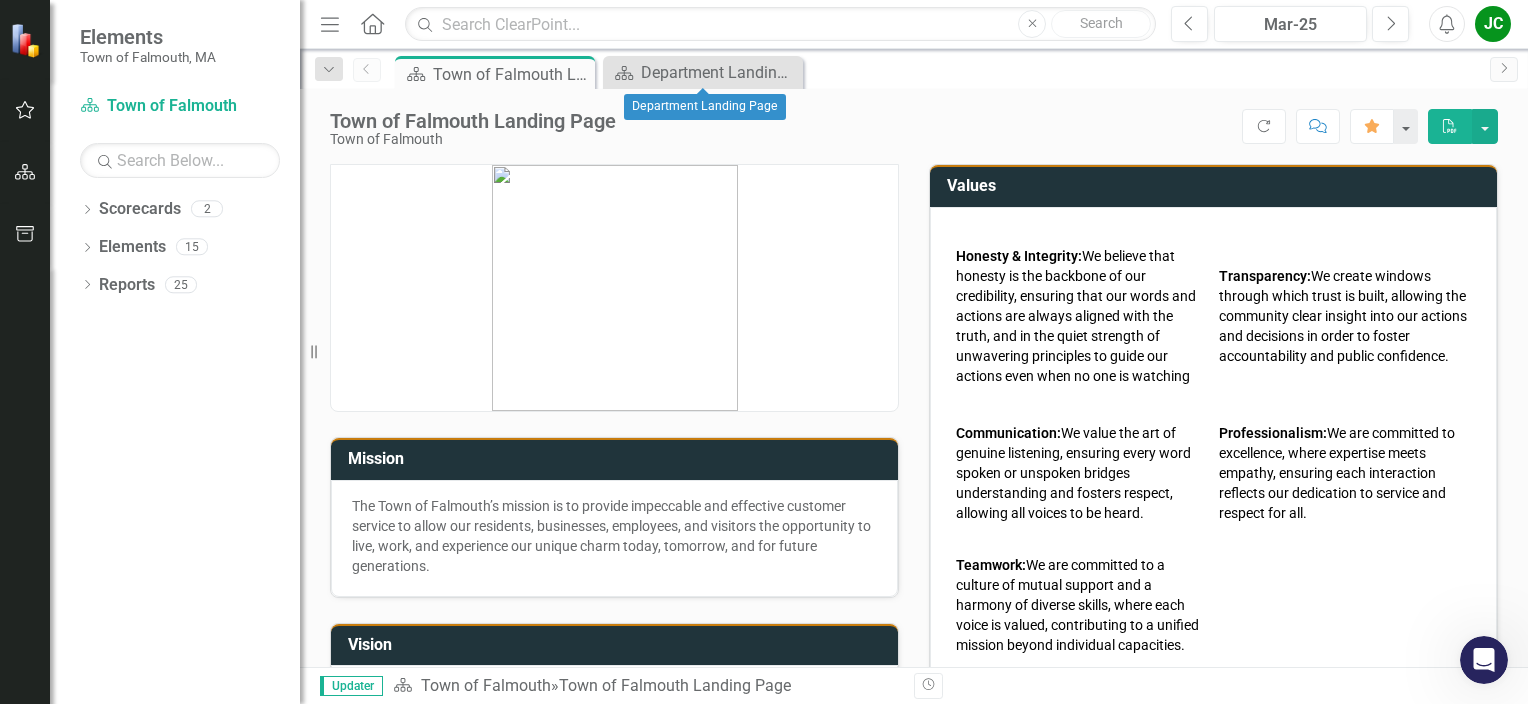 click on "Close" 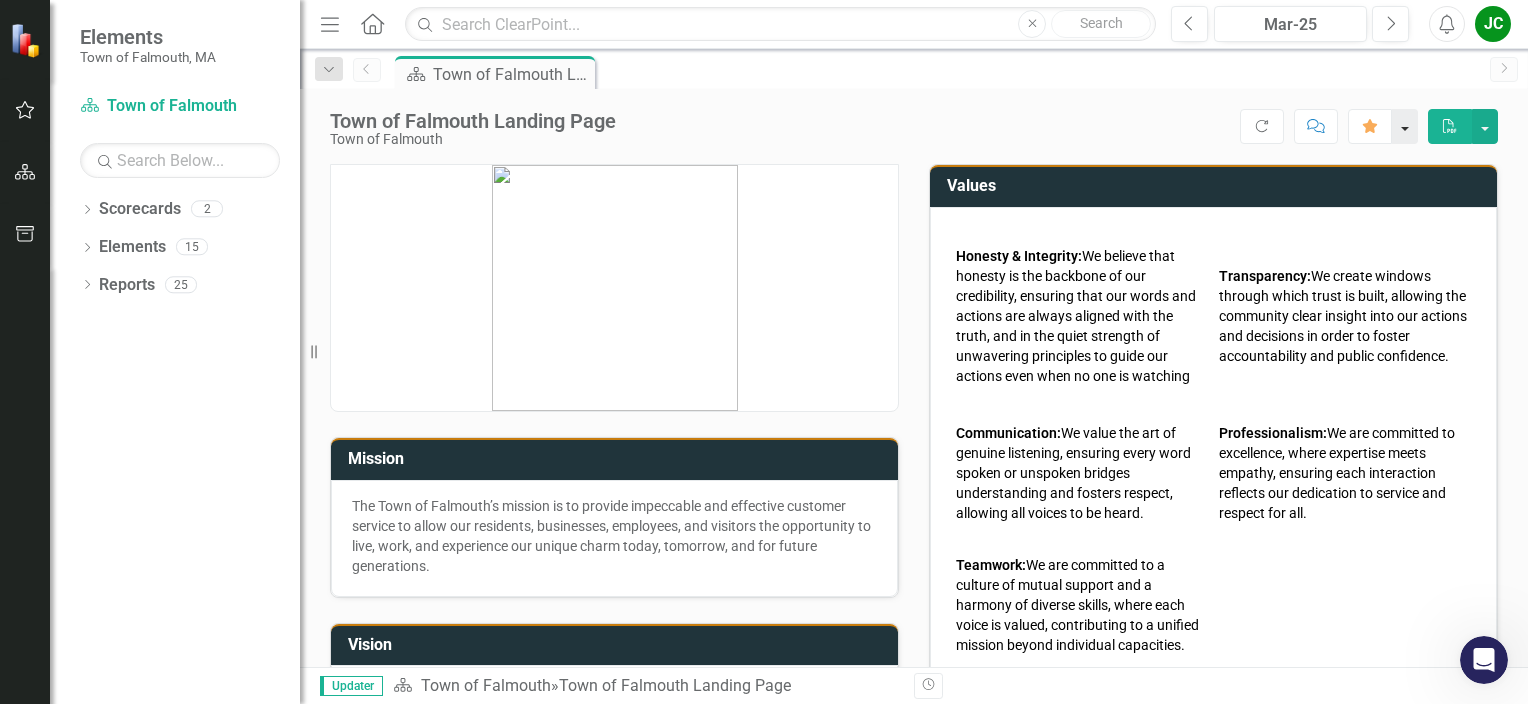click at bounding box center (1405, 126) 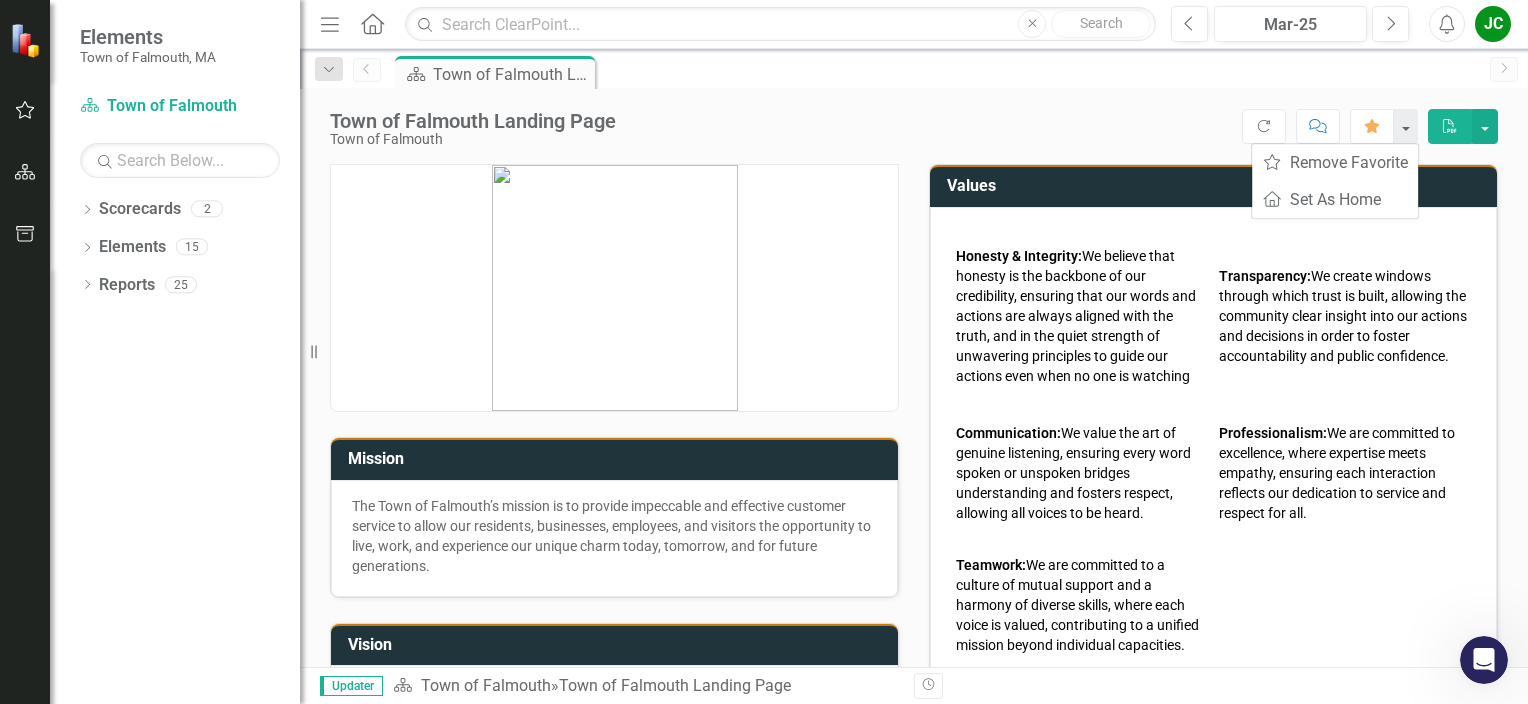 click on "Comment" 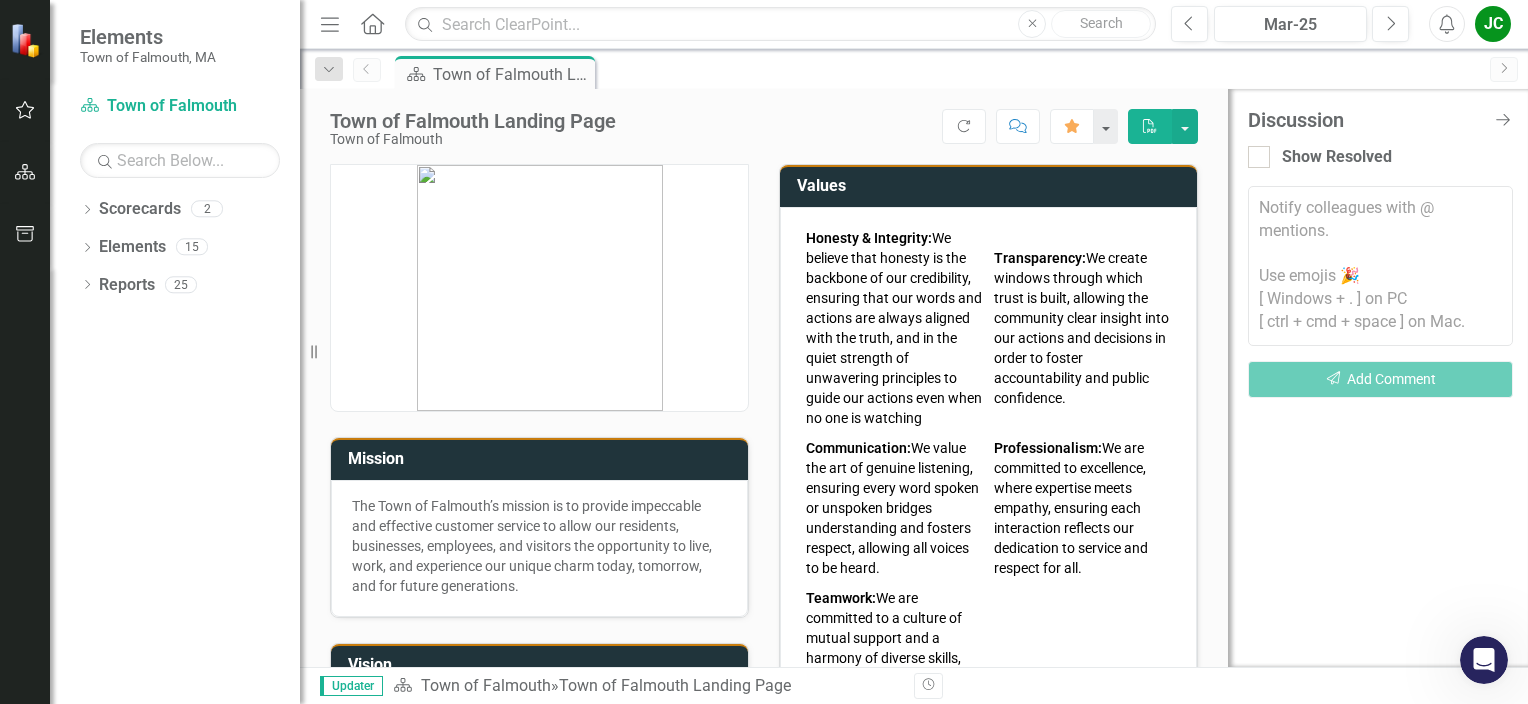 click on "Next" 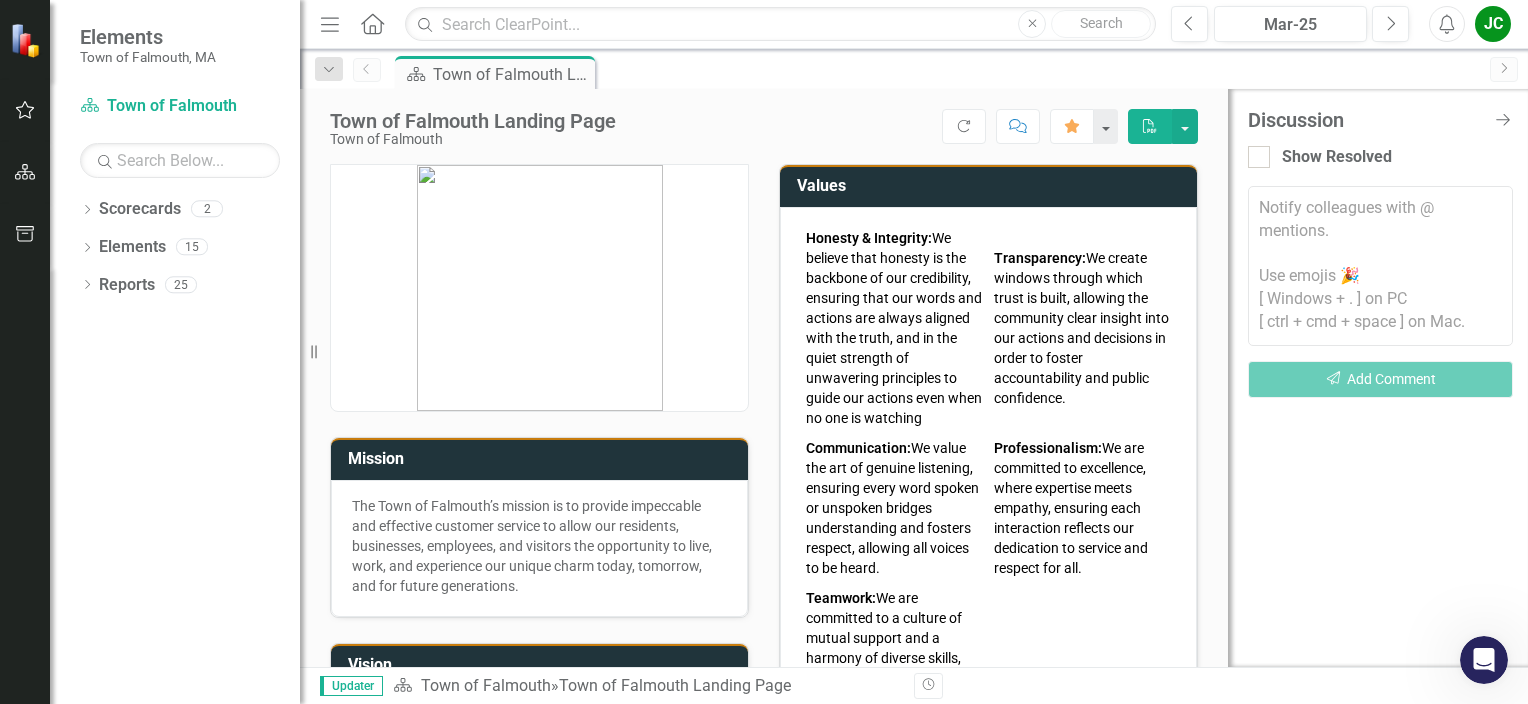 click on "Next" 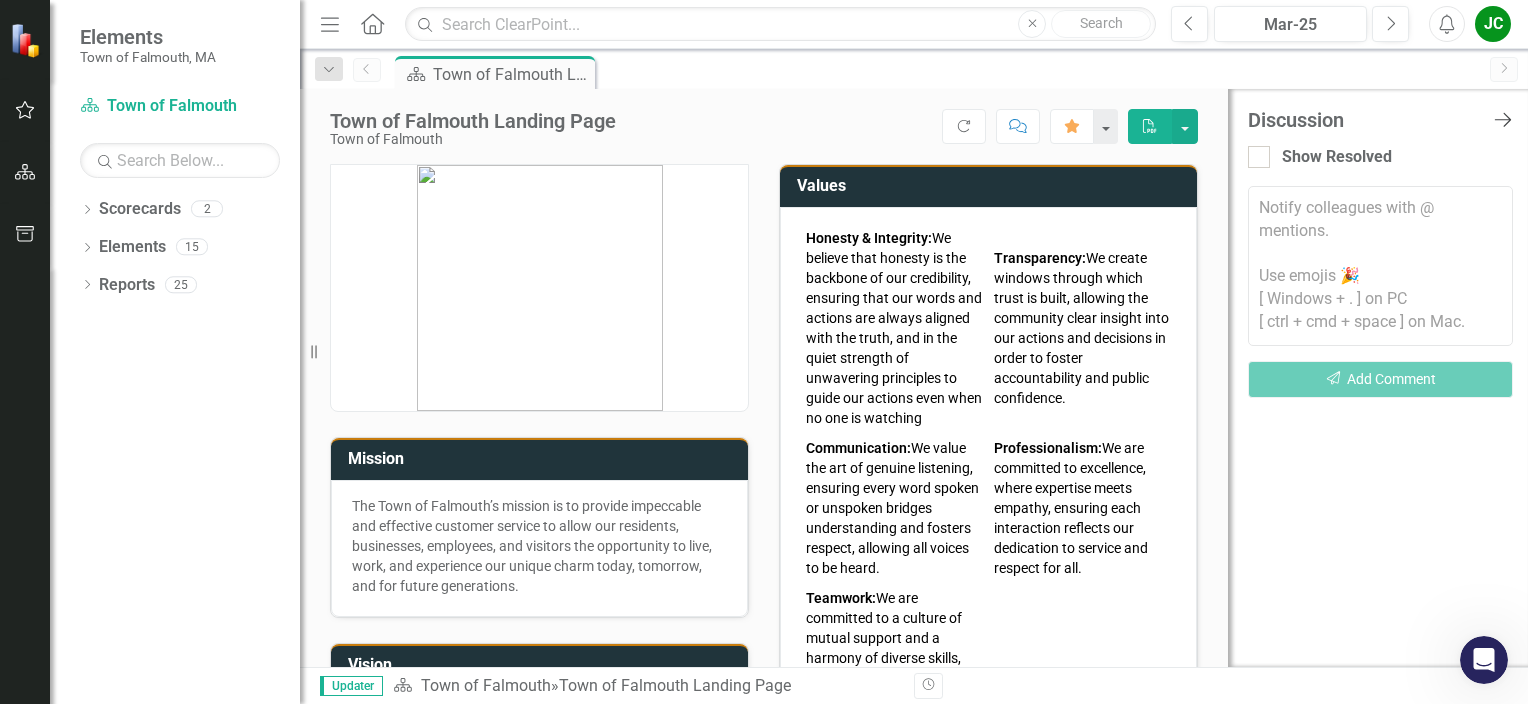 click 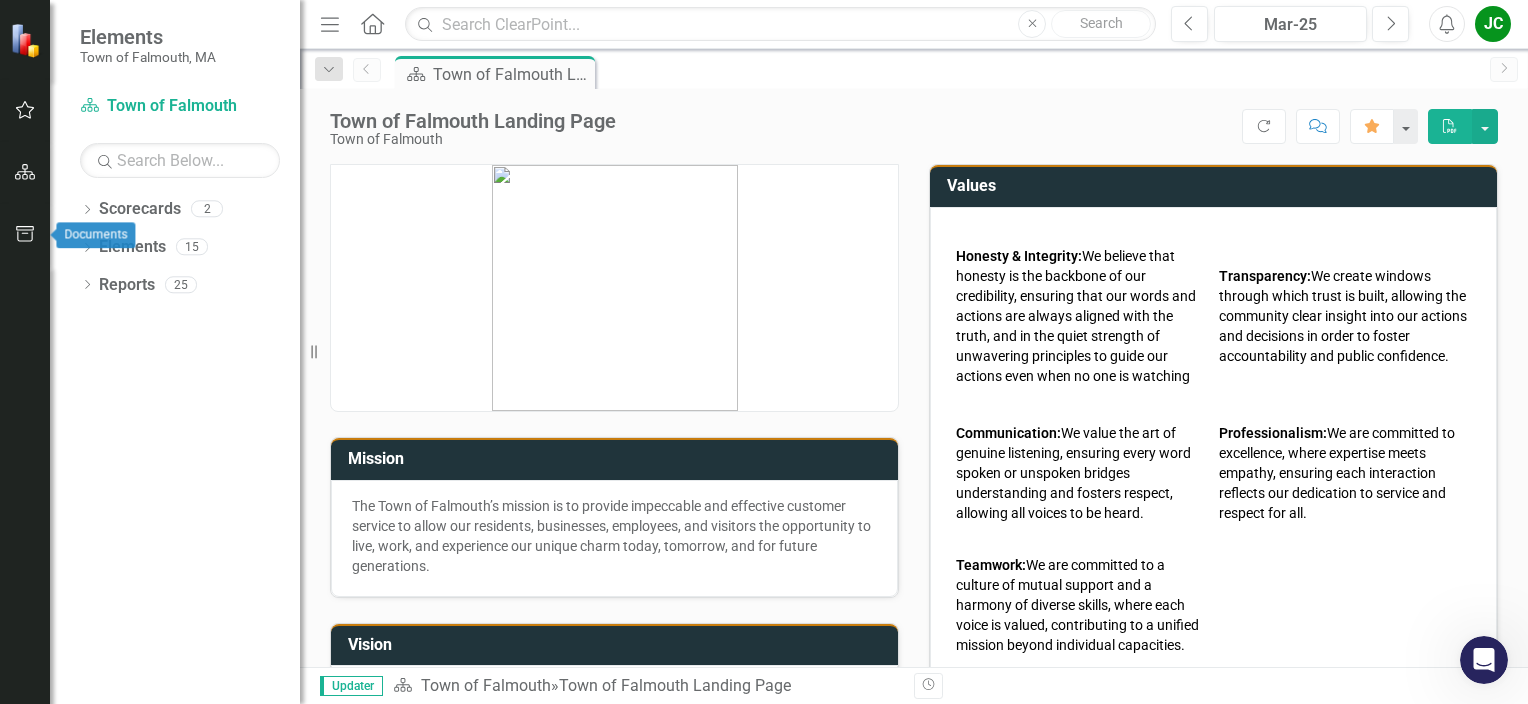 click at bounding box center (25, 111) 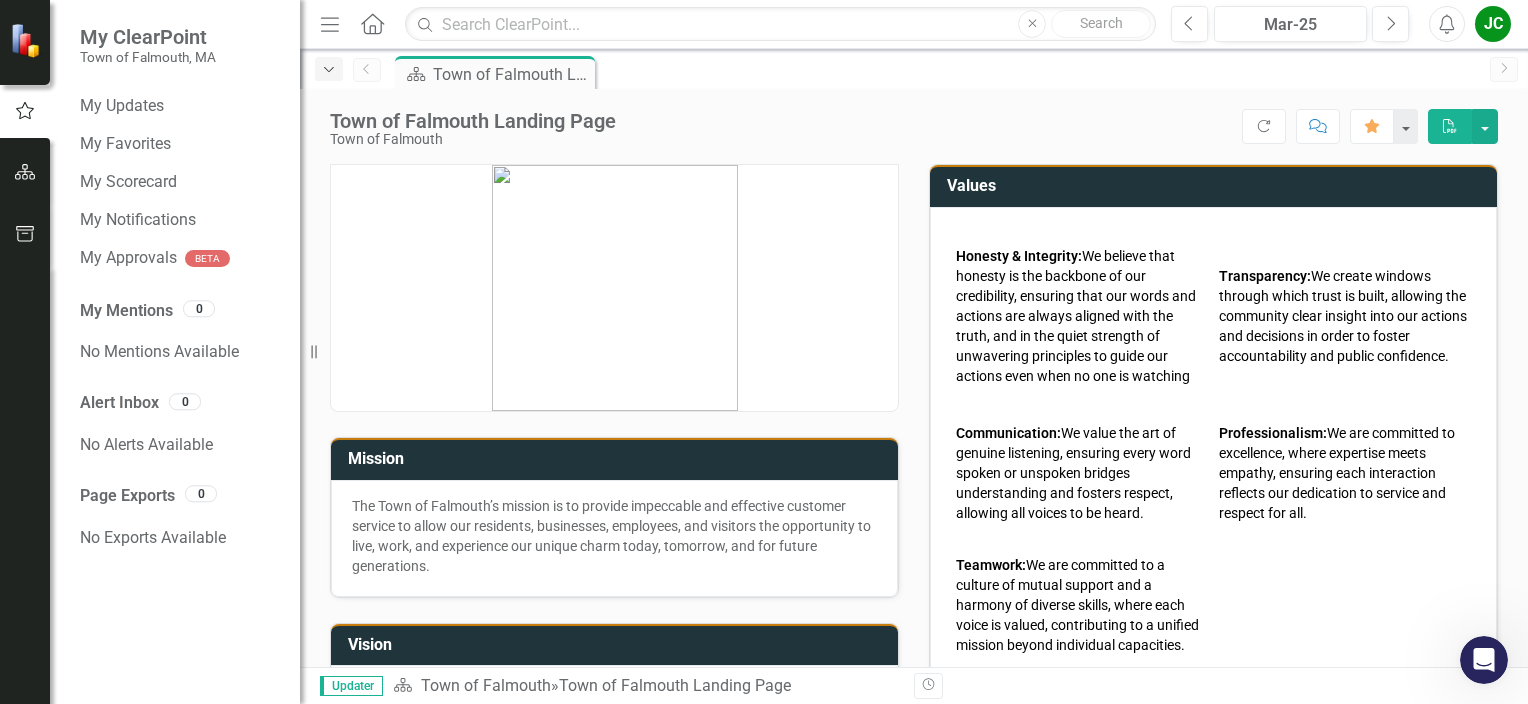 click on "Dropdown" 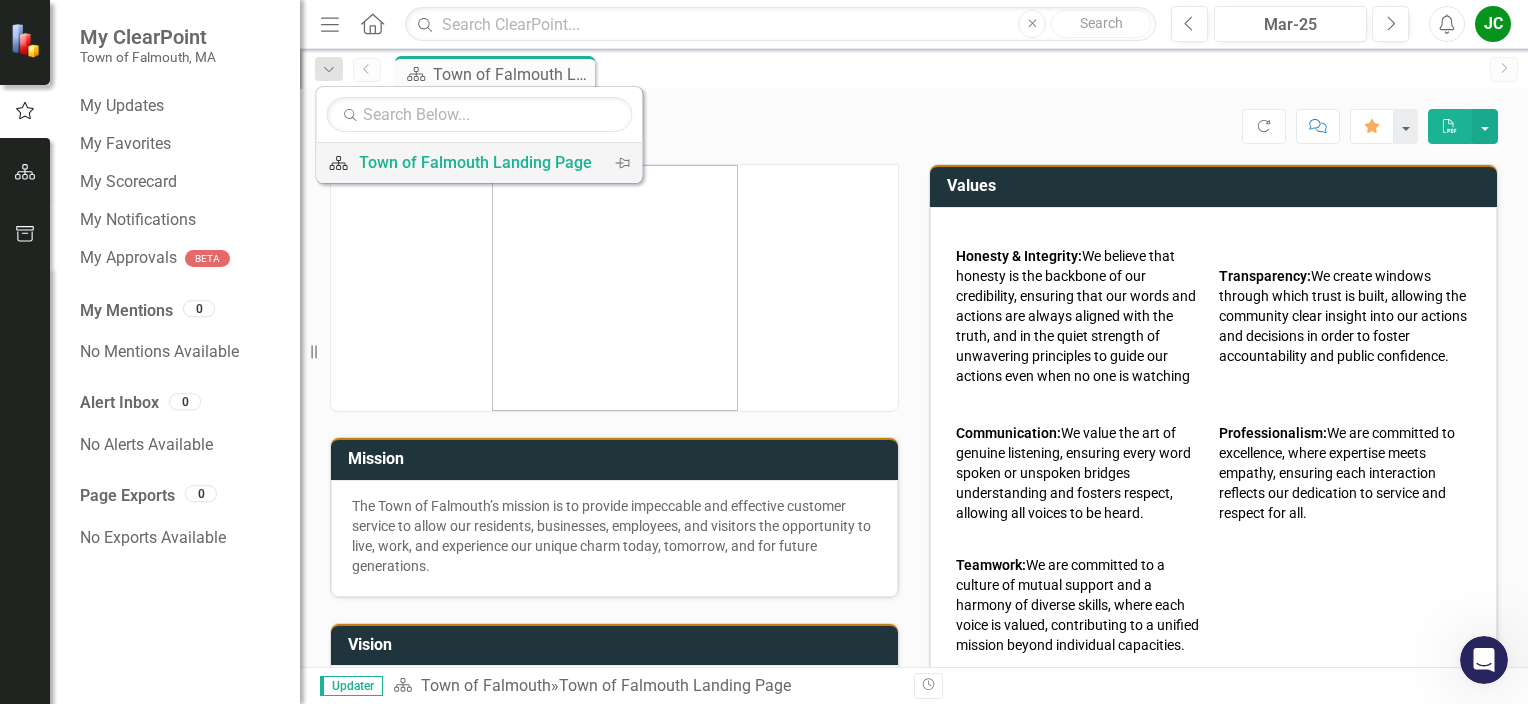 click on "Town of Falmouth Landing Page" at bounding box center (475, 162) 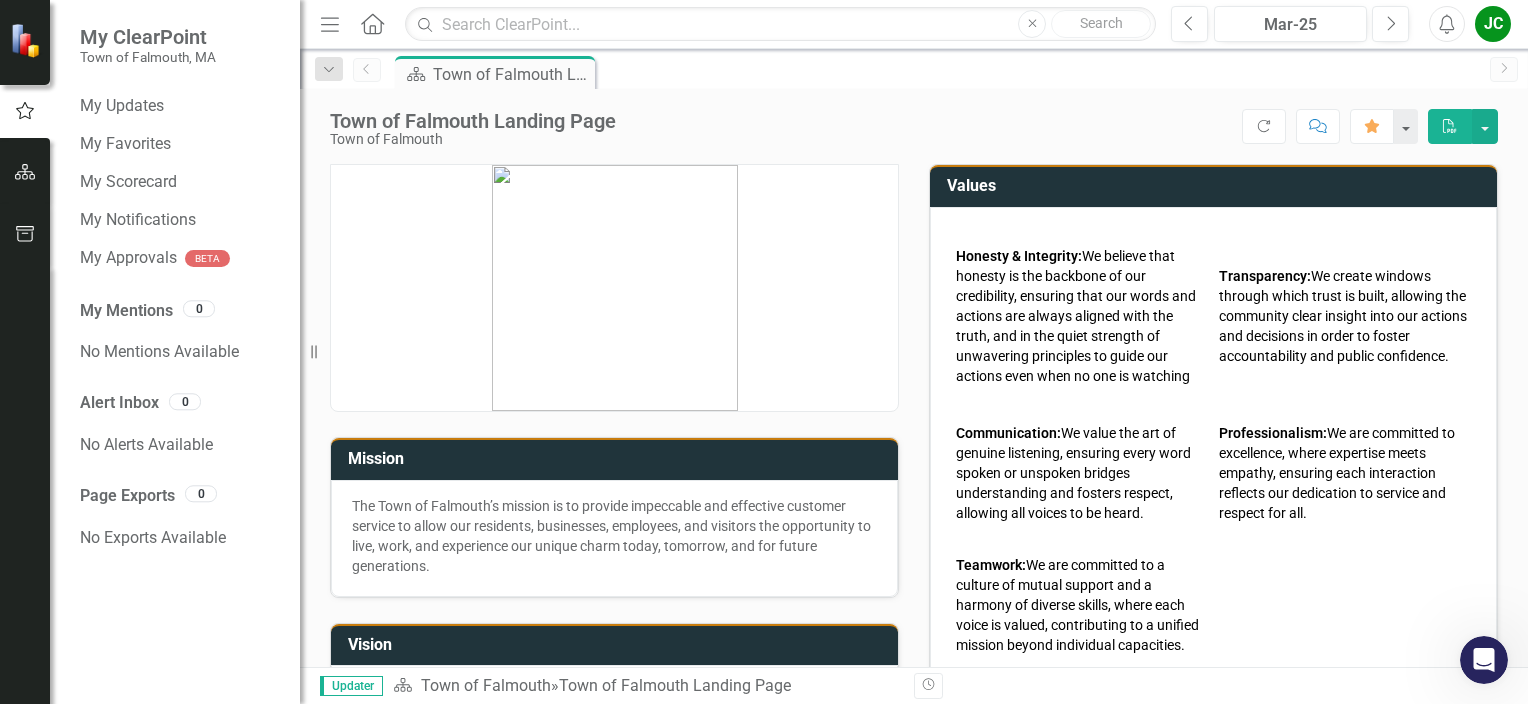 type 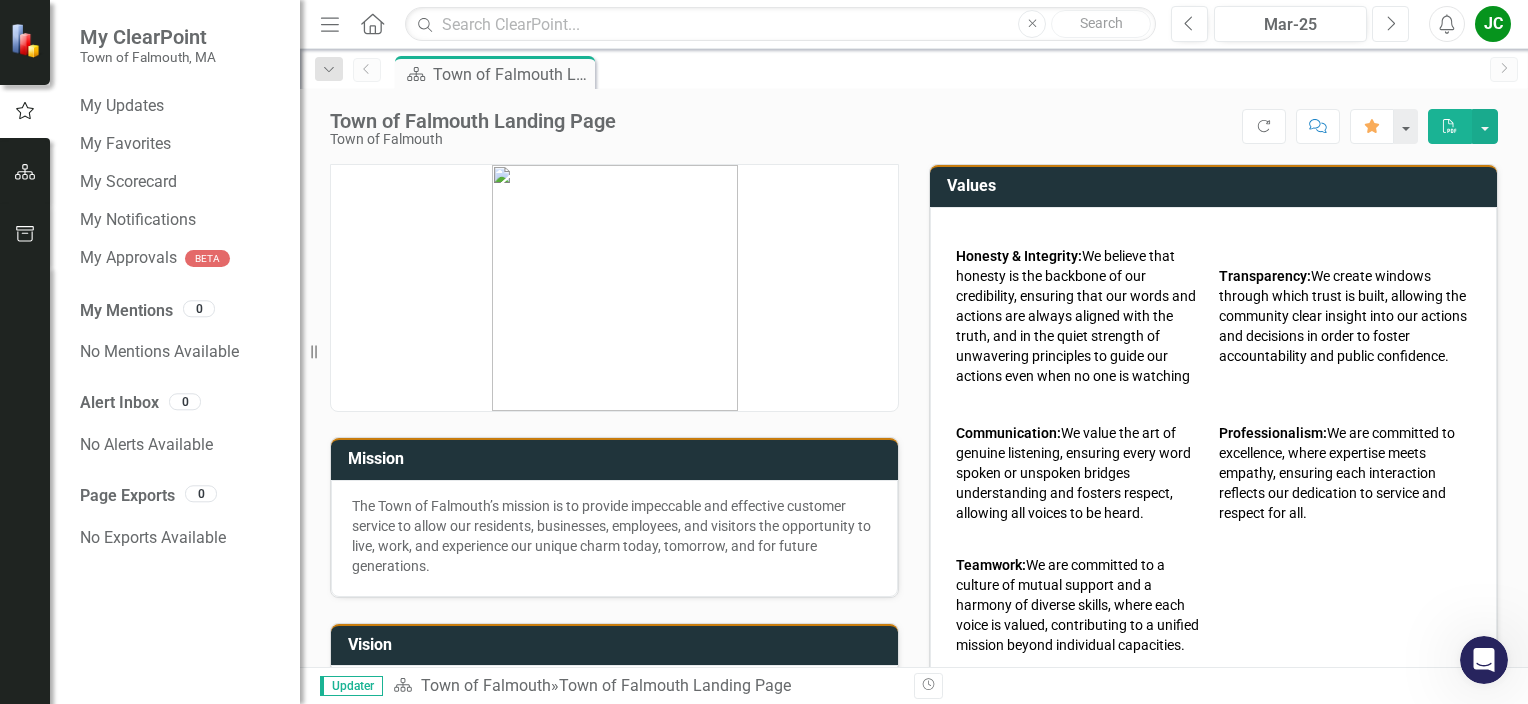 click on "Next" at bounding box center [1390, 24] 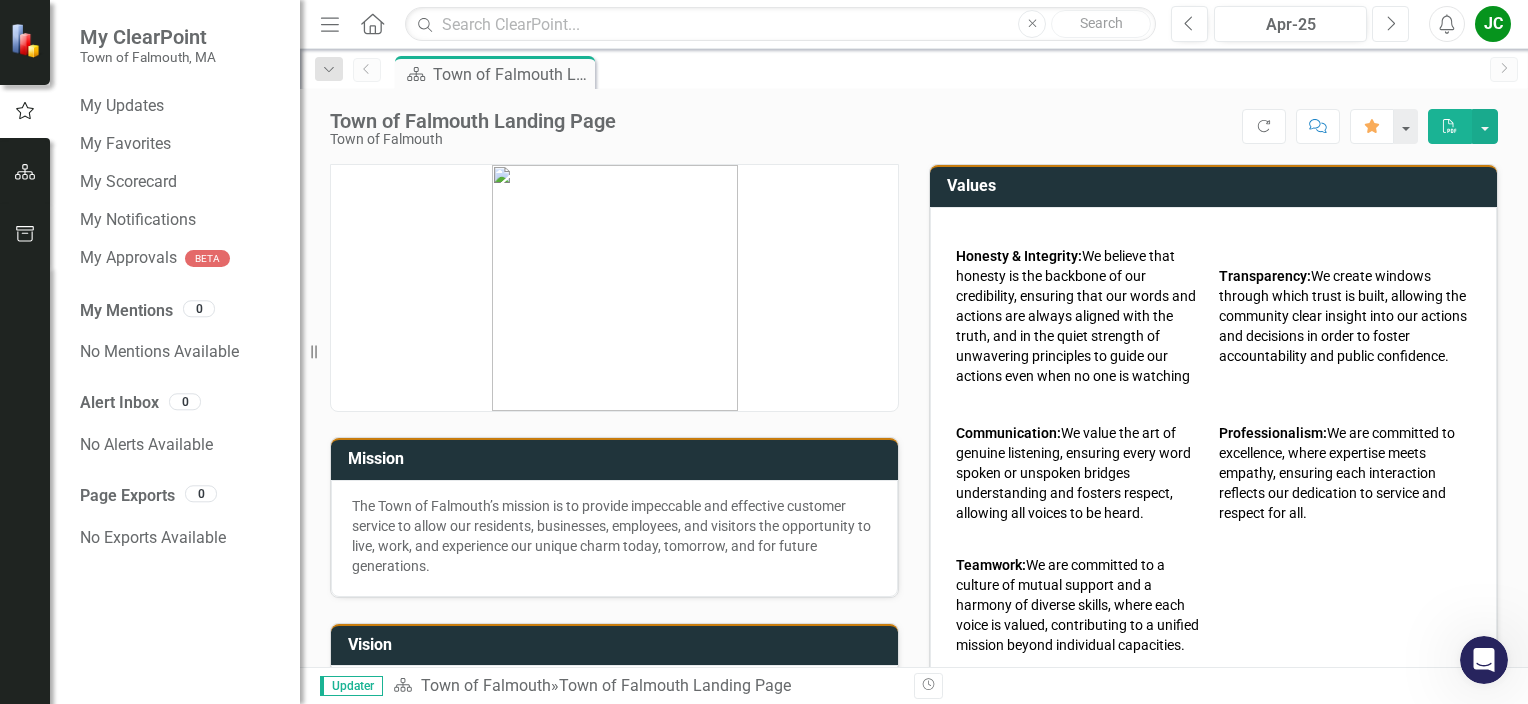 click on "Next" 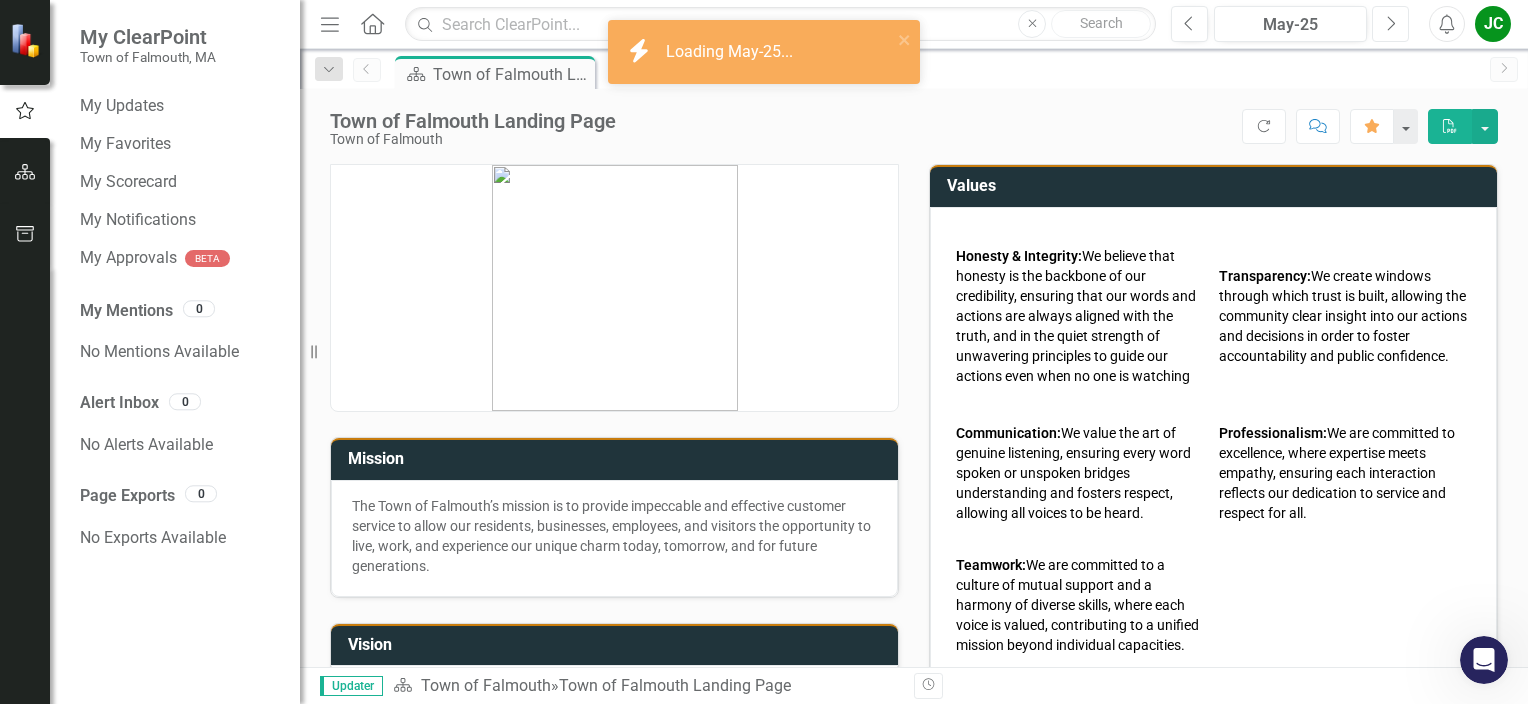 type 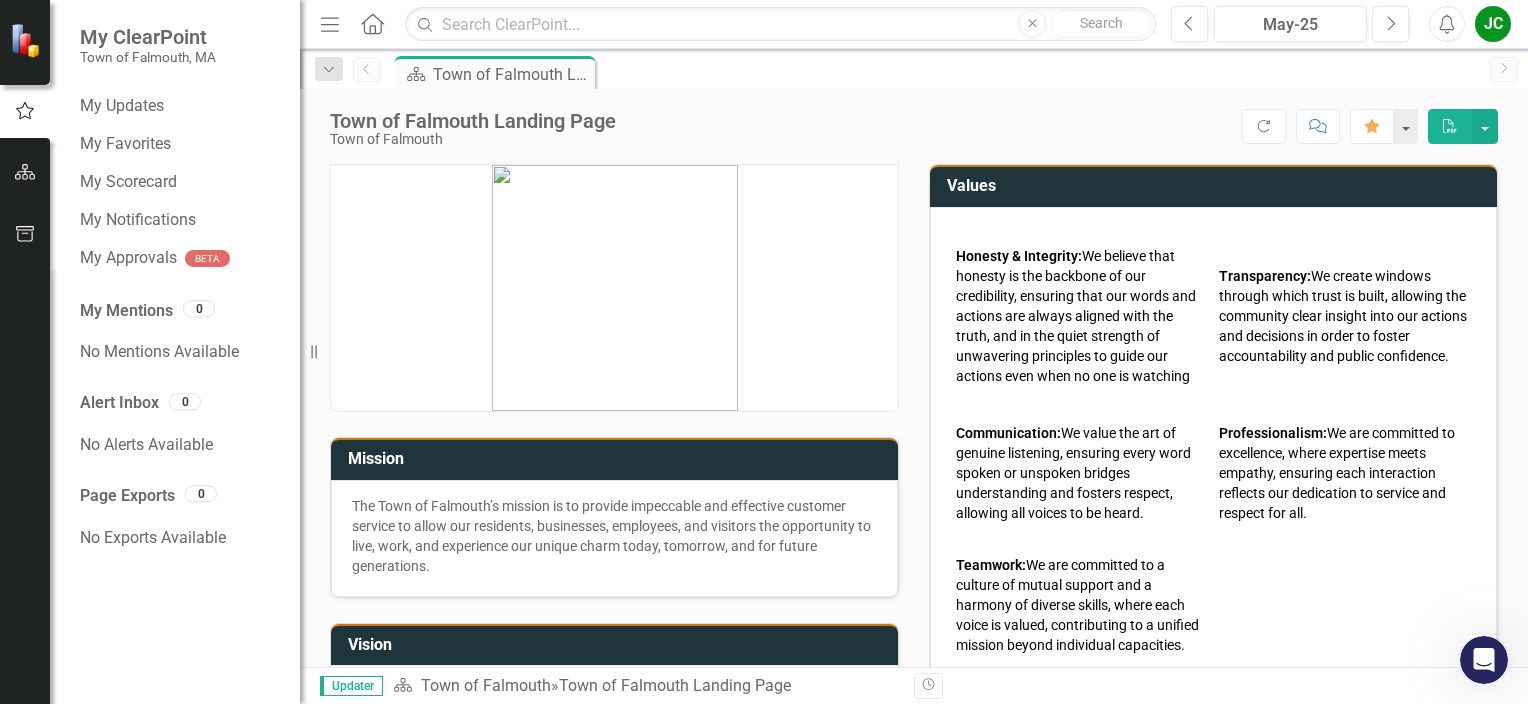 click on "JC" at bounding box center (1493, 24) 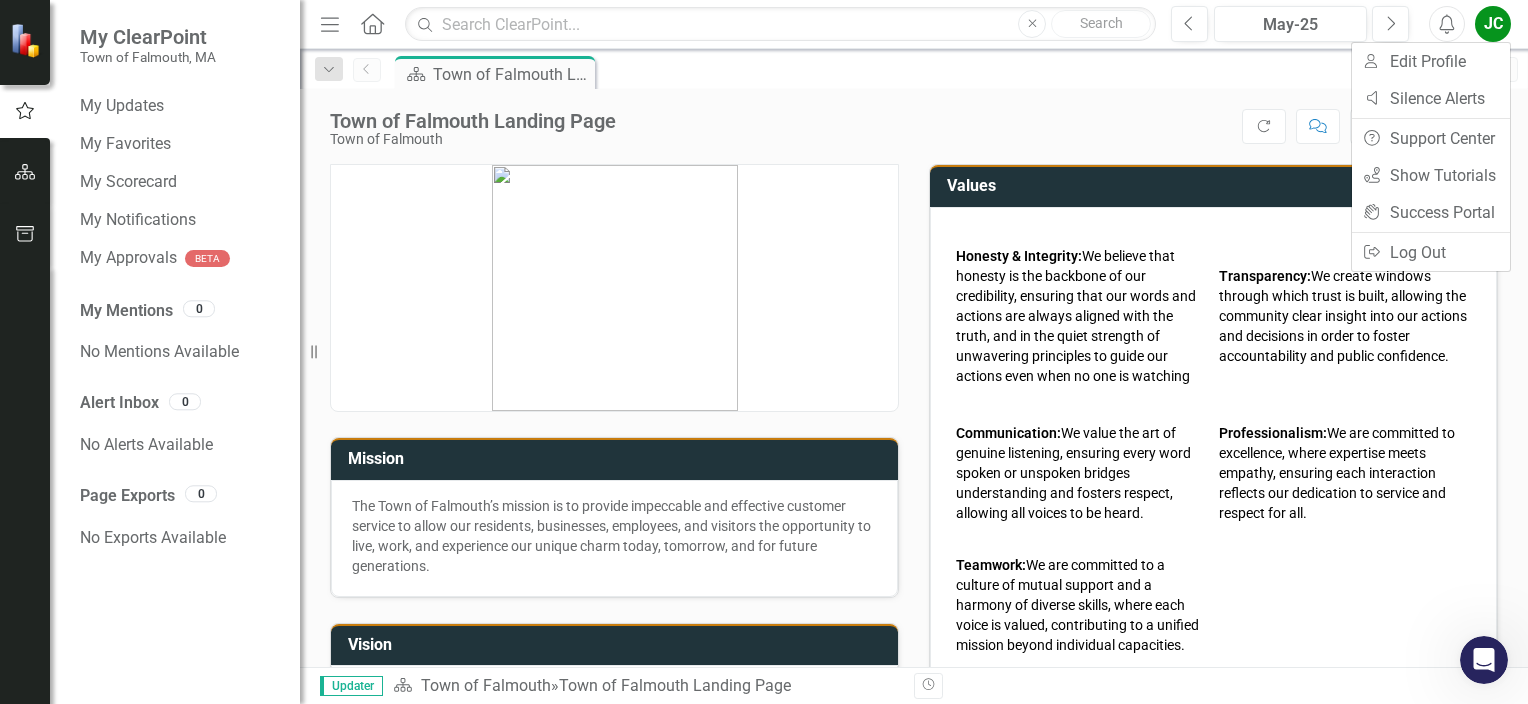 click on "Town of Falmouth Landing Page Town of Falmouth Score: N/A May-25 Completed  Refresh Comment Favorite PDF" at bounding box center [914, 119] 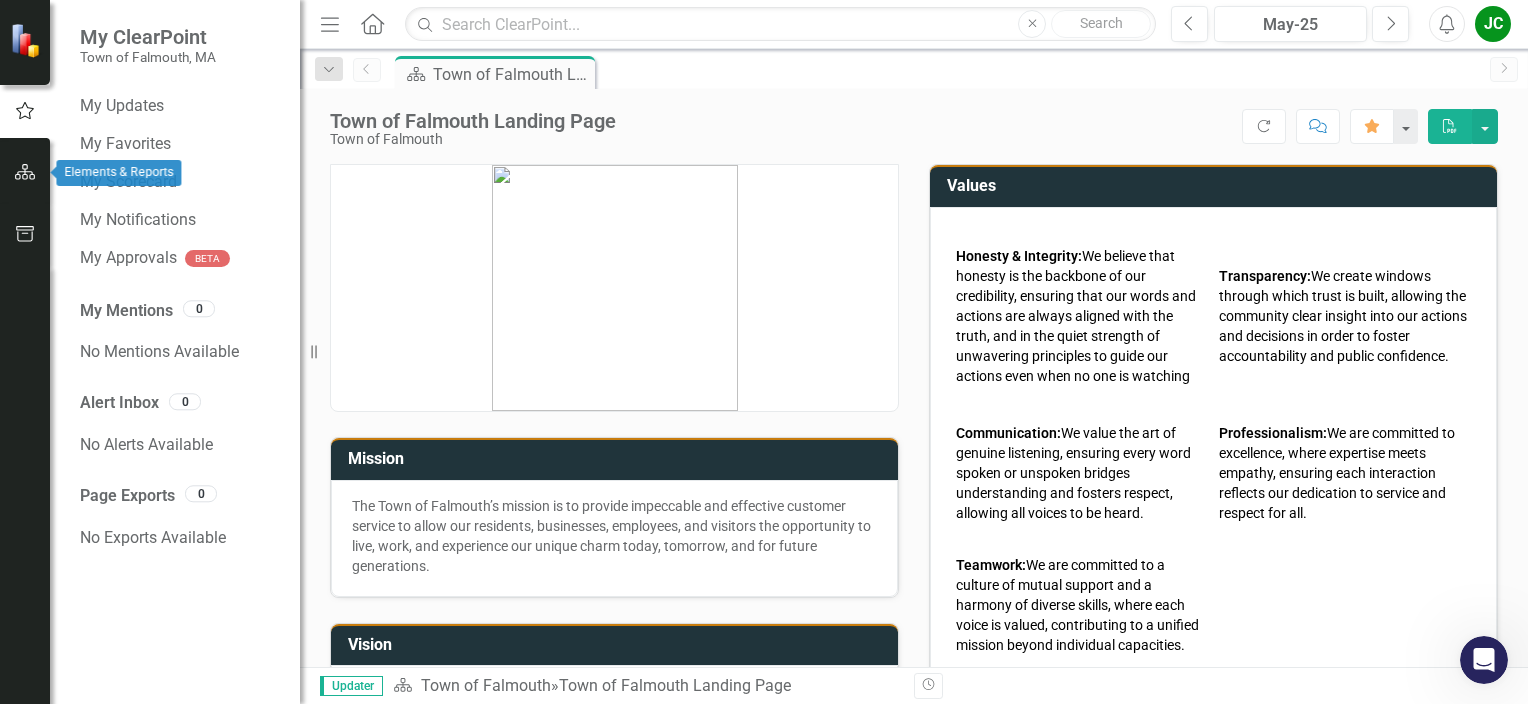 click 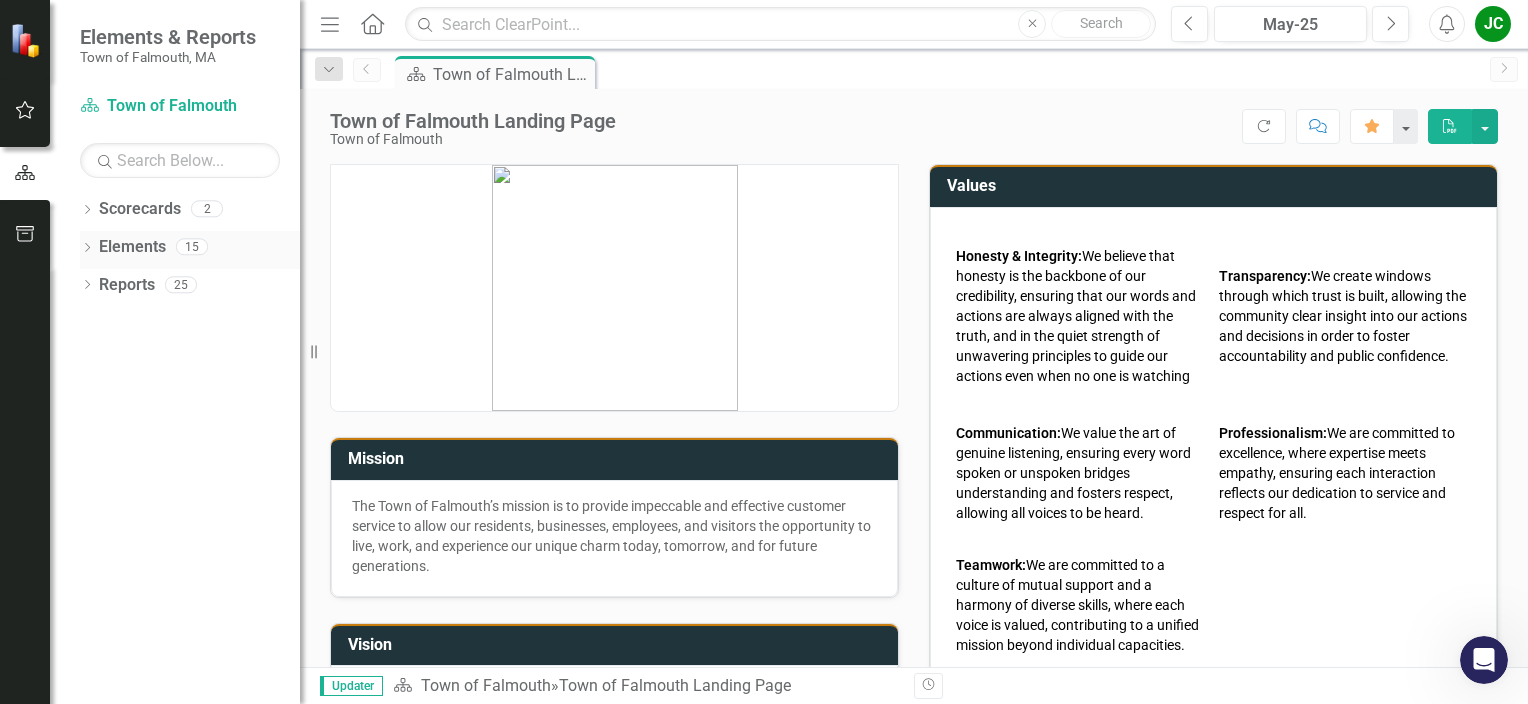 click on "Elements" at bounding box center [132, 247] 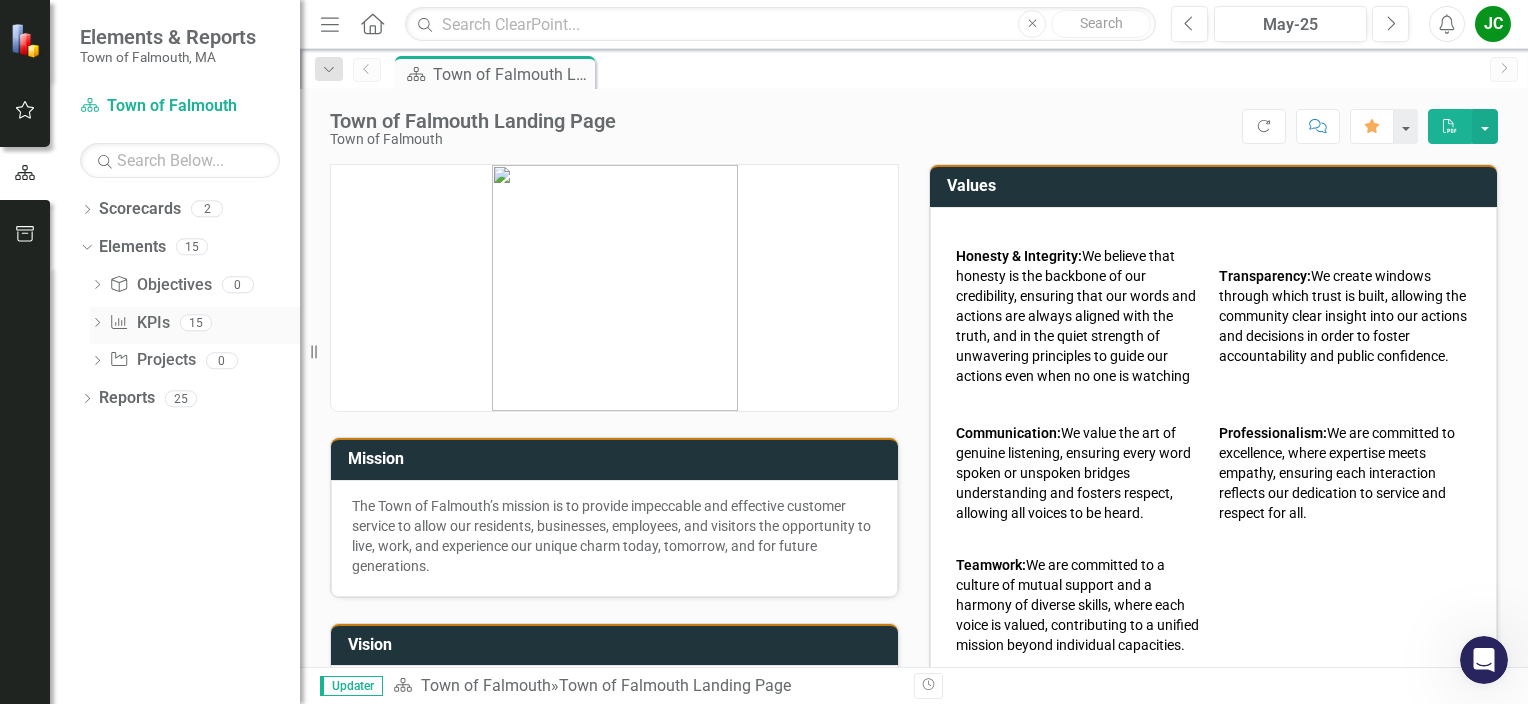 click on "KPI KPIs" at bounding box center [139, 323] 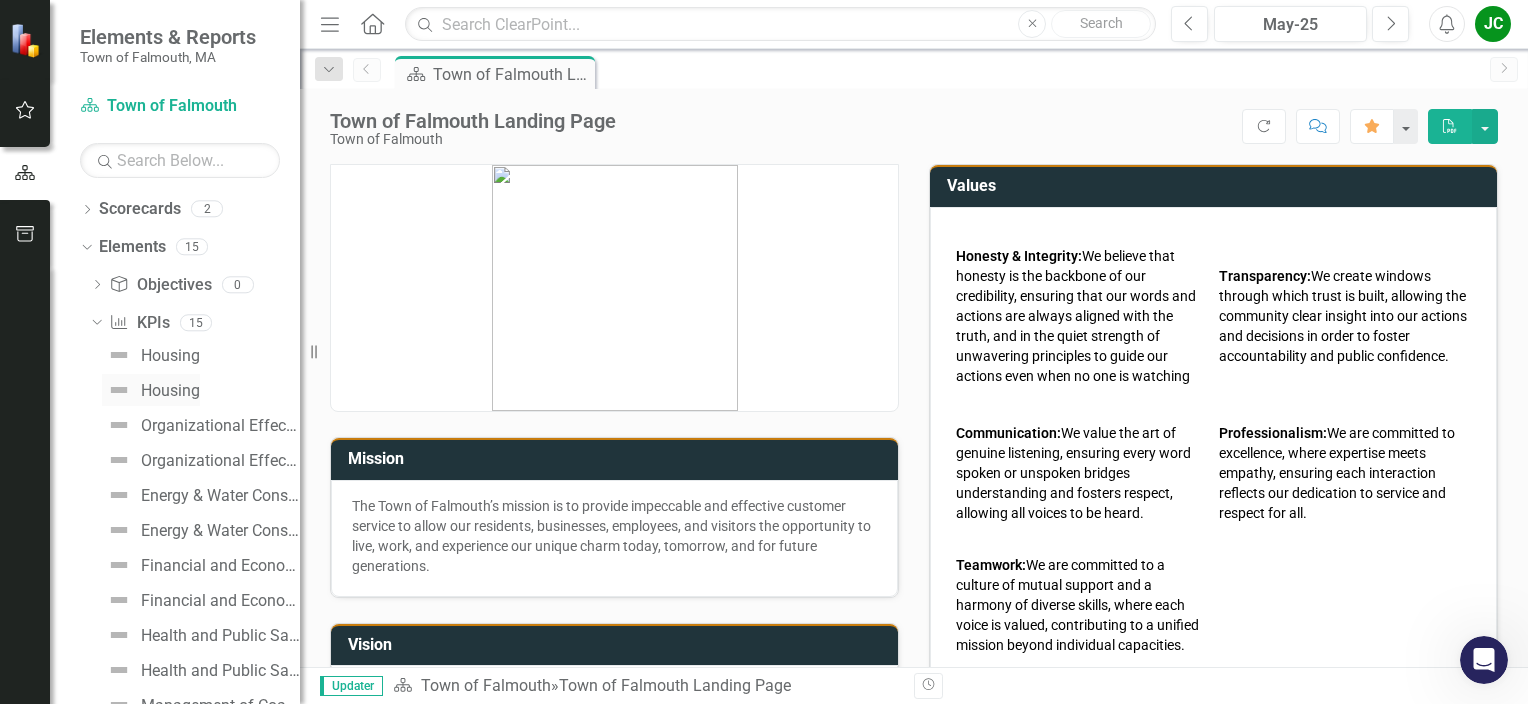 scroll, scrollTop: 166, scrollLeft: 0, axis: vertical 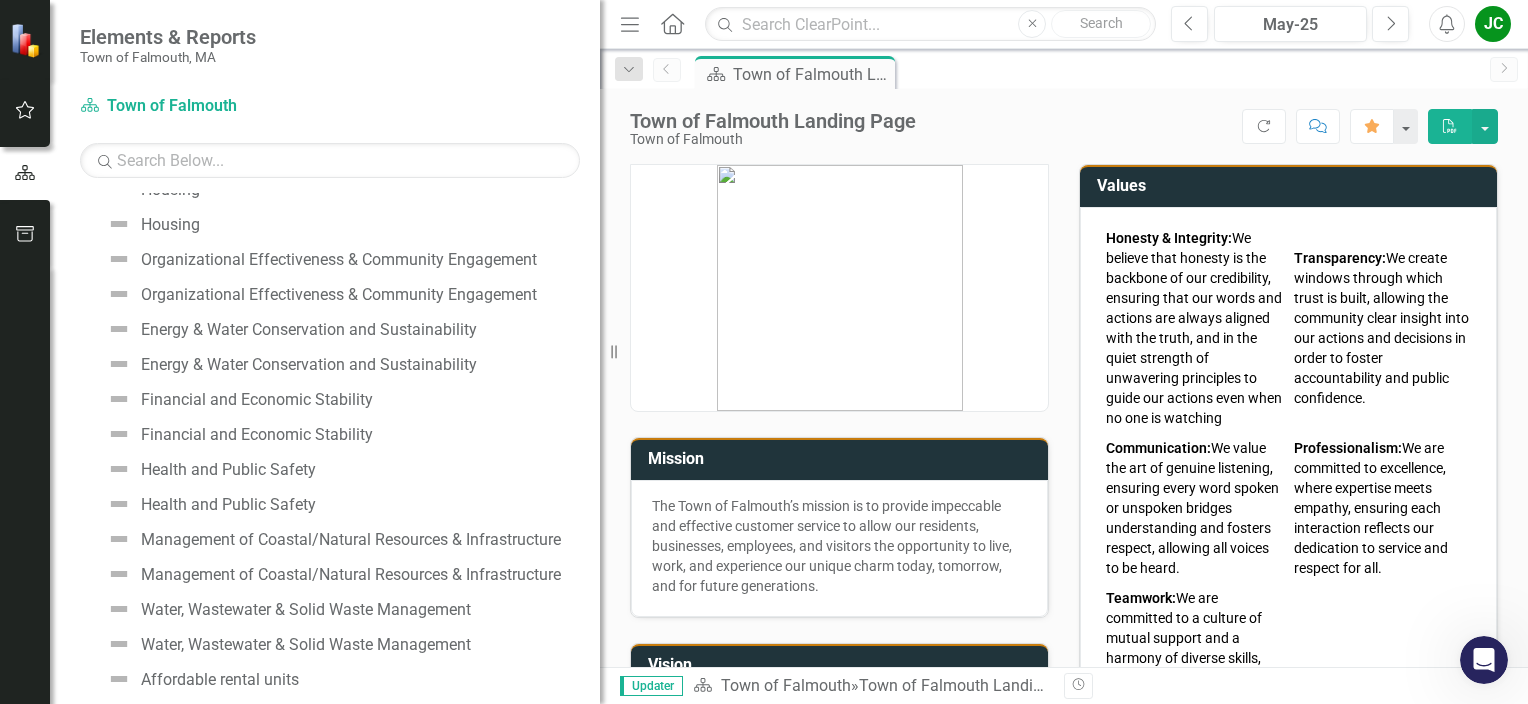 drag, startPoint x: 313, startPoint y: 336, endPoint x: 744, endPoint y: 361, distance: 431.72446 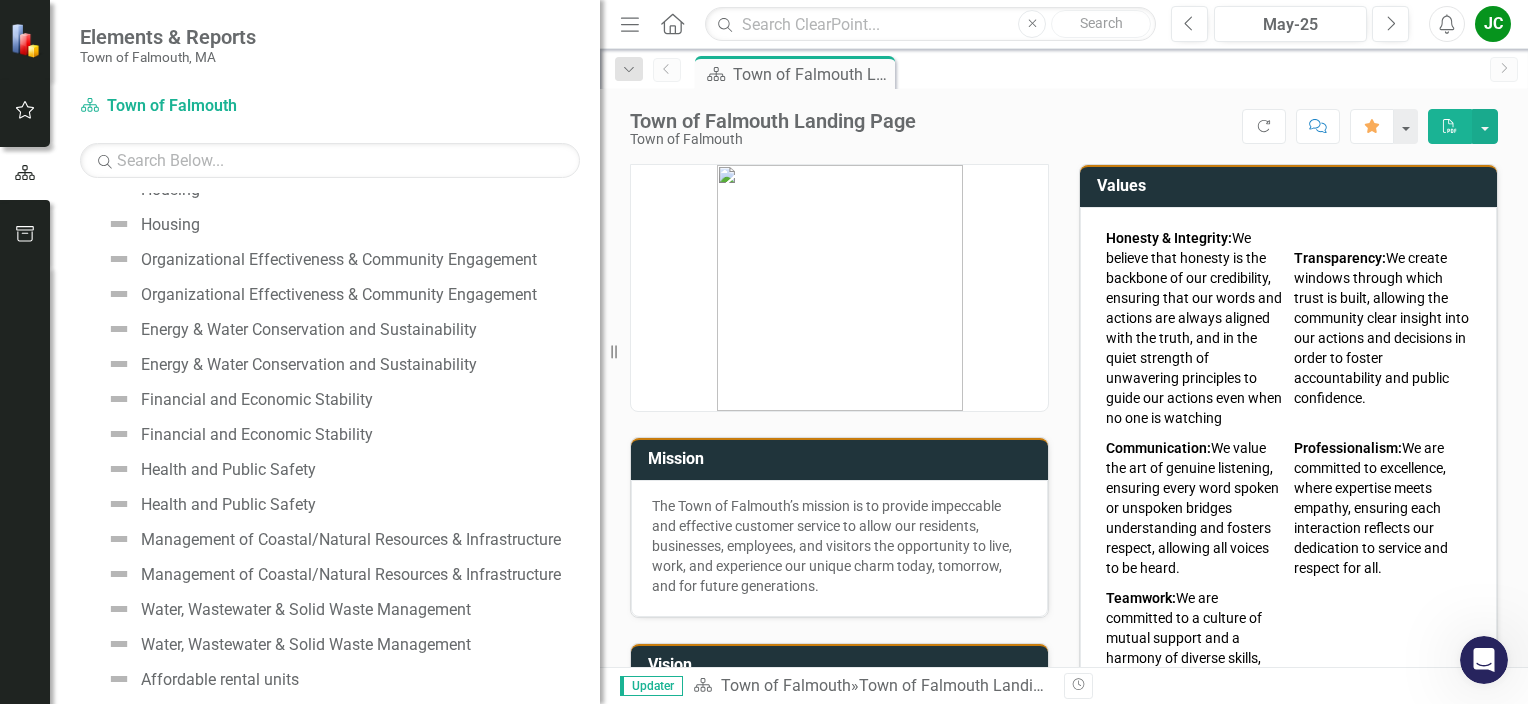 click on "Elements & Reports Town of Falmouth, MA Scorecard Town of Falmouth Search Dropdown Scorecards 2 Dropdown Town of Falmouth Planning & Community Development Dropdown Elements 15 Dropdown Objective Objectives 0 Dropdown KPI KPIs 15 Housing Housing Organizational Effectiveness & Community Engagement Organizational Effectiveness & Community Engagement Energy & Water Conservation and Sustainability  Energy & Water Conservation and Sustainability  Financial and Economic Stability Financial and Economic Stability Health and Public Safety Health and Public Safety Management of Coastal/Natural Resources & Infrastructure  Management of Coastal/Natural Resources & Infrastructure  Water, Wastewater & Solid Waste Management  Water, Wastewater & Solid Waste Management  Affordable rental units Dropdown Project Projects 0 Dropdown Reports 25 Dropdown Scorecard Scorecard 8 Town of Falmouth Landing Page Housing Organizational Effectiveness & Community Engagement Energy & Water Conservation and Sustainability Dropdown Objective" at bounding box center (764, 352) 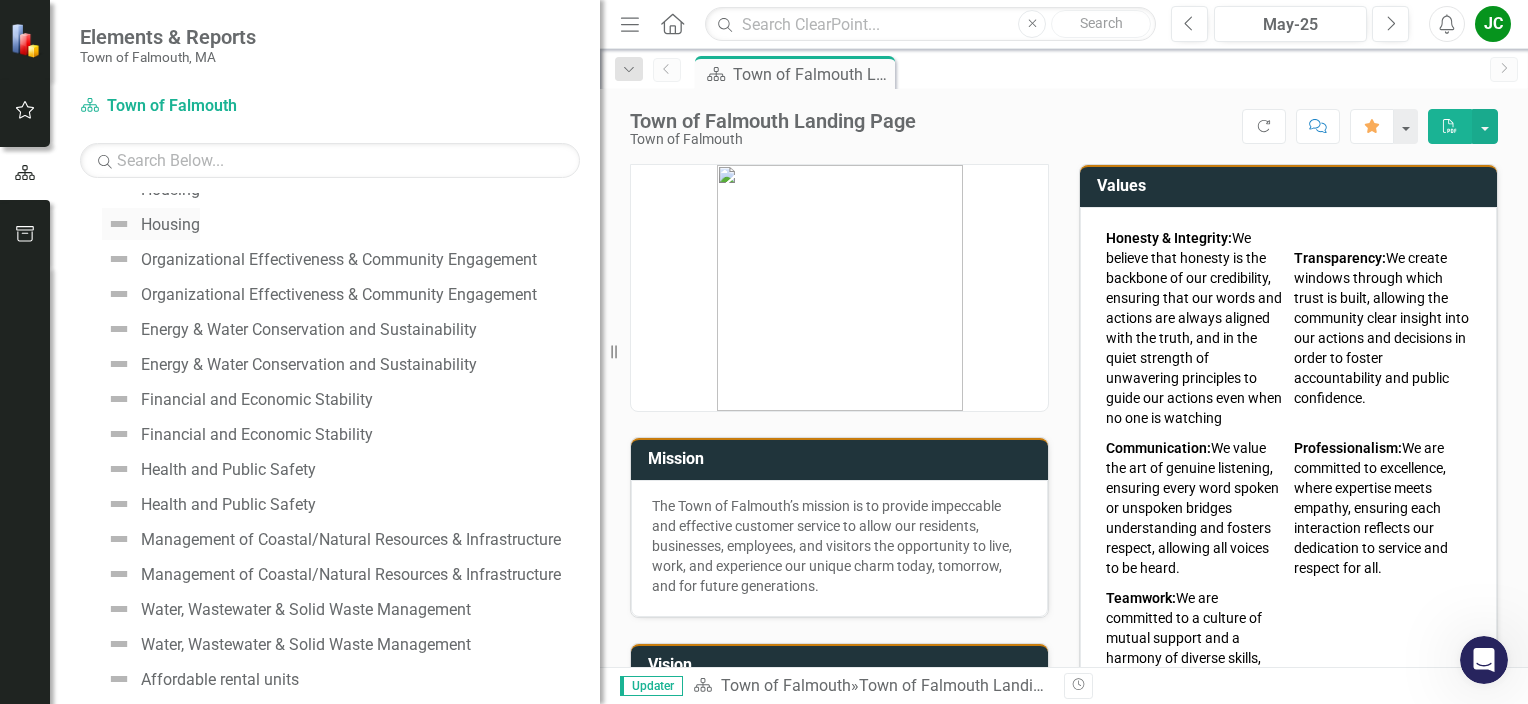 click on "Housing" at bounding box center [170, 225] 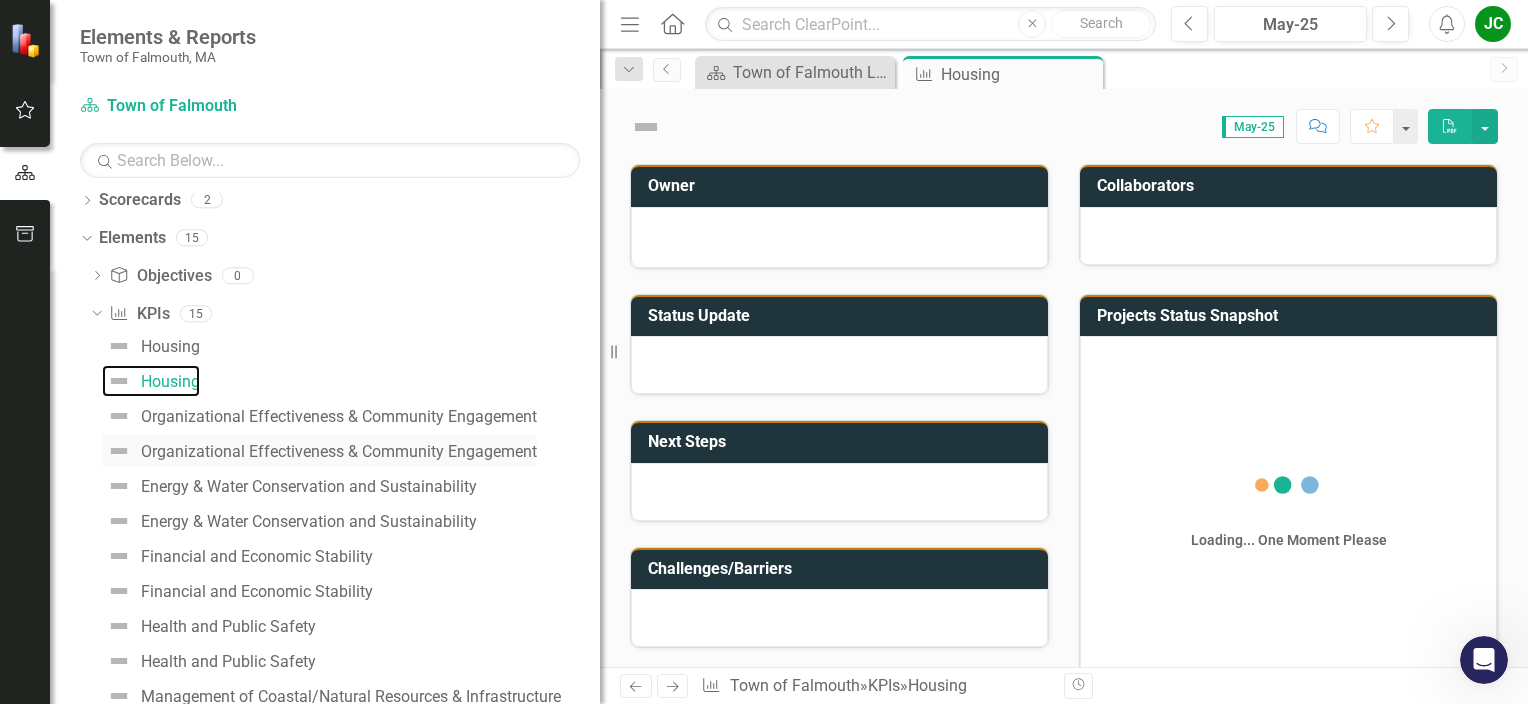 scroll, scrollTop: 0, scrollLeft: 0, axis: both 